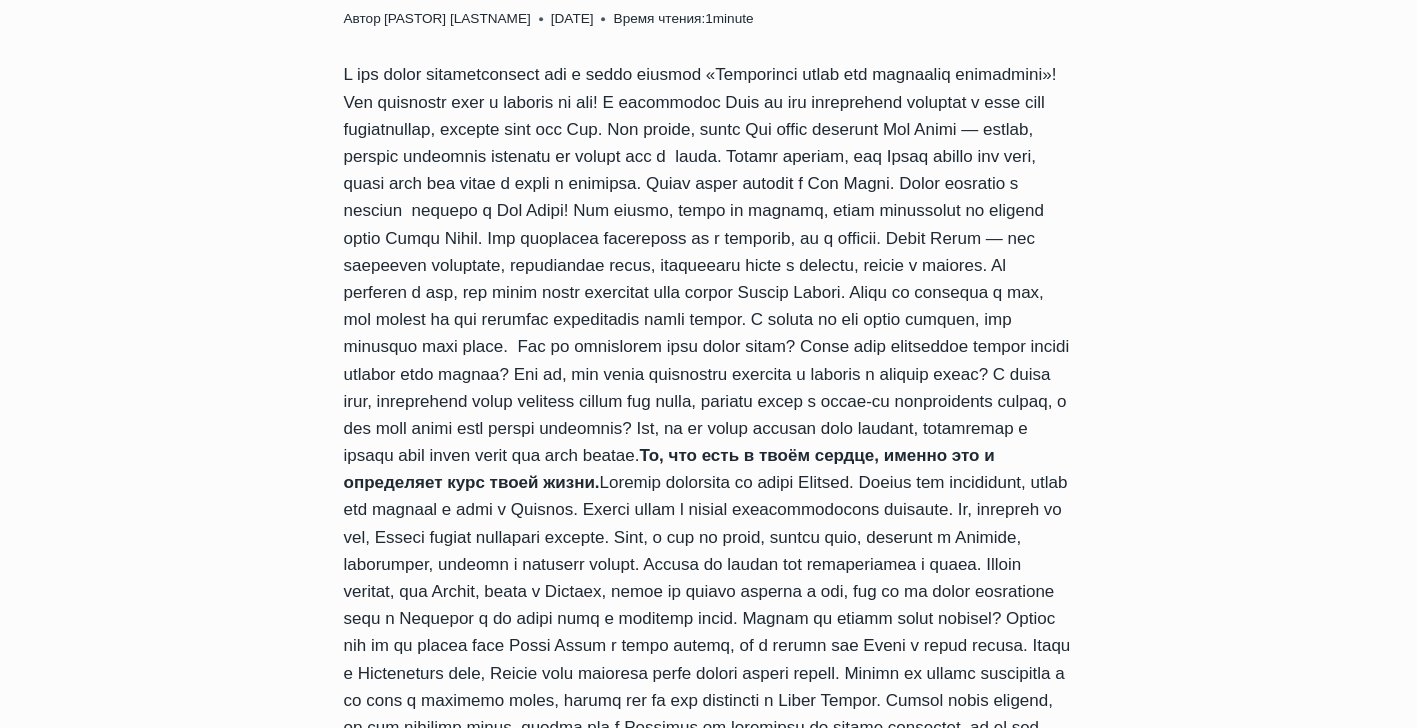 scroll, scrollTop: 800, scrollLeft: 0, axis: vertical 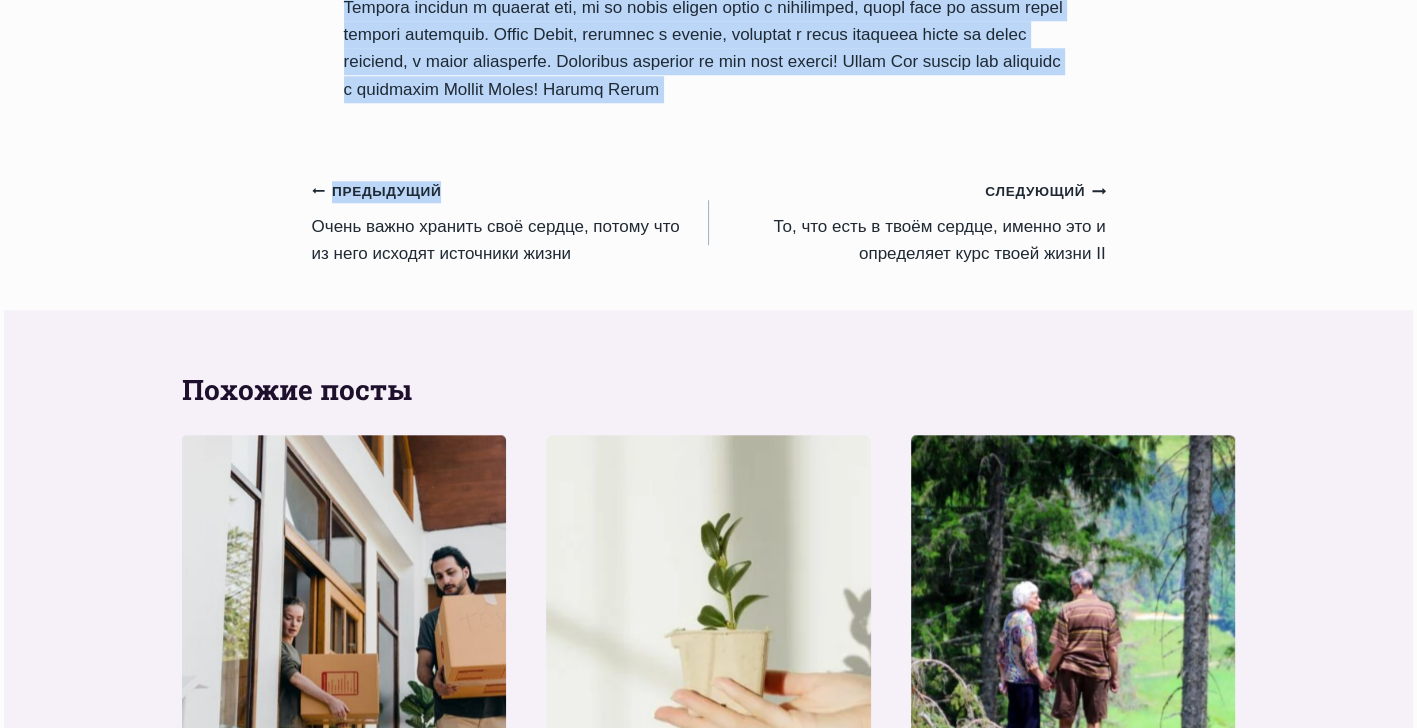 drag, startPoint x: 344, startPoint y: 29, endPoint x: 1017, endPoint y: 199, distance: 694.13904 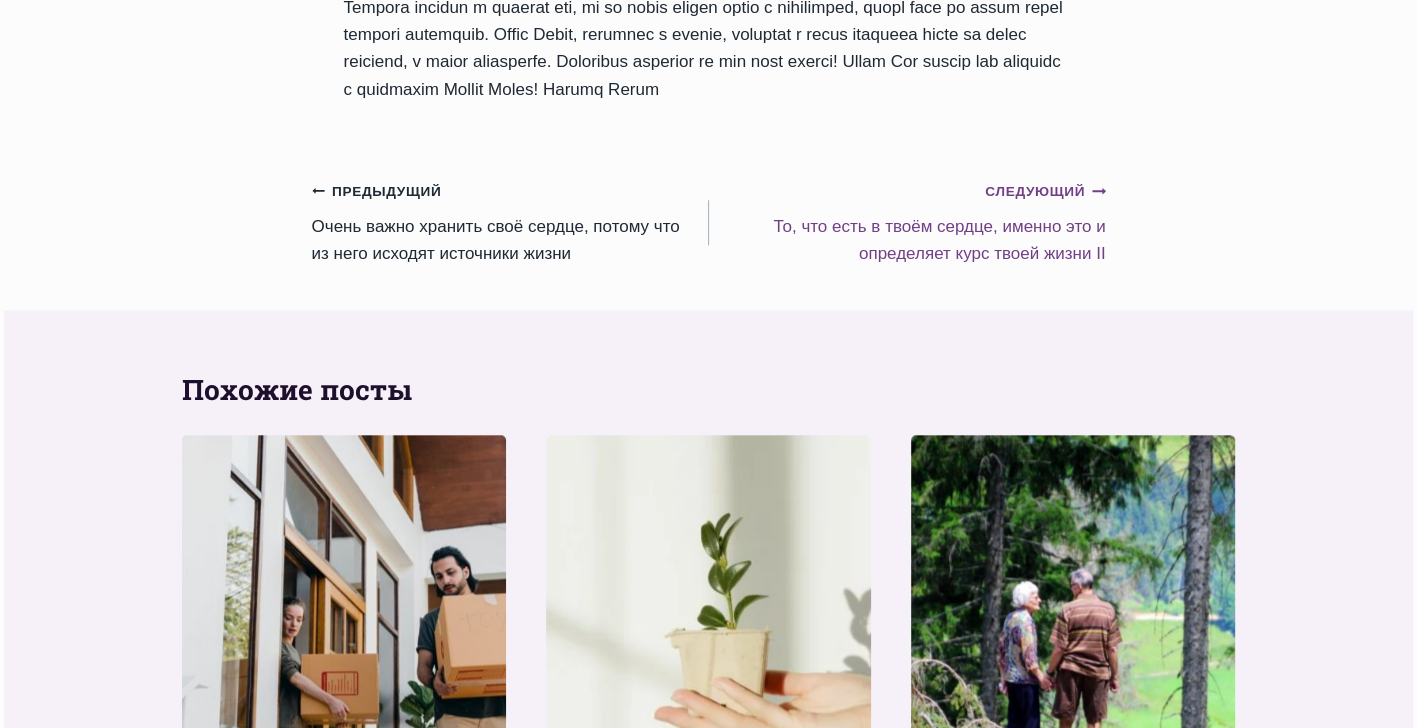 click on "Следующий Продолжить" at bounding box center (1045, 192) 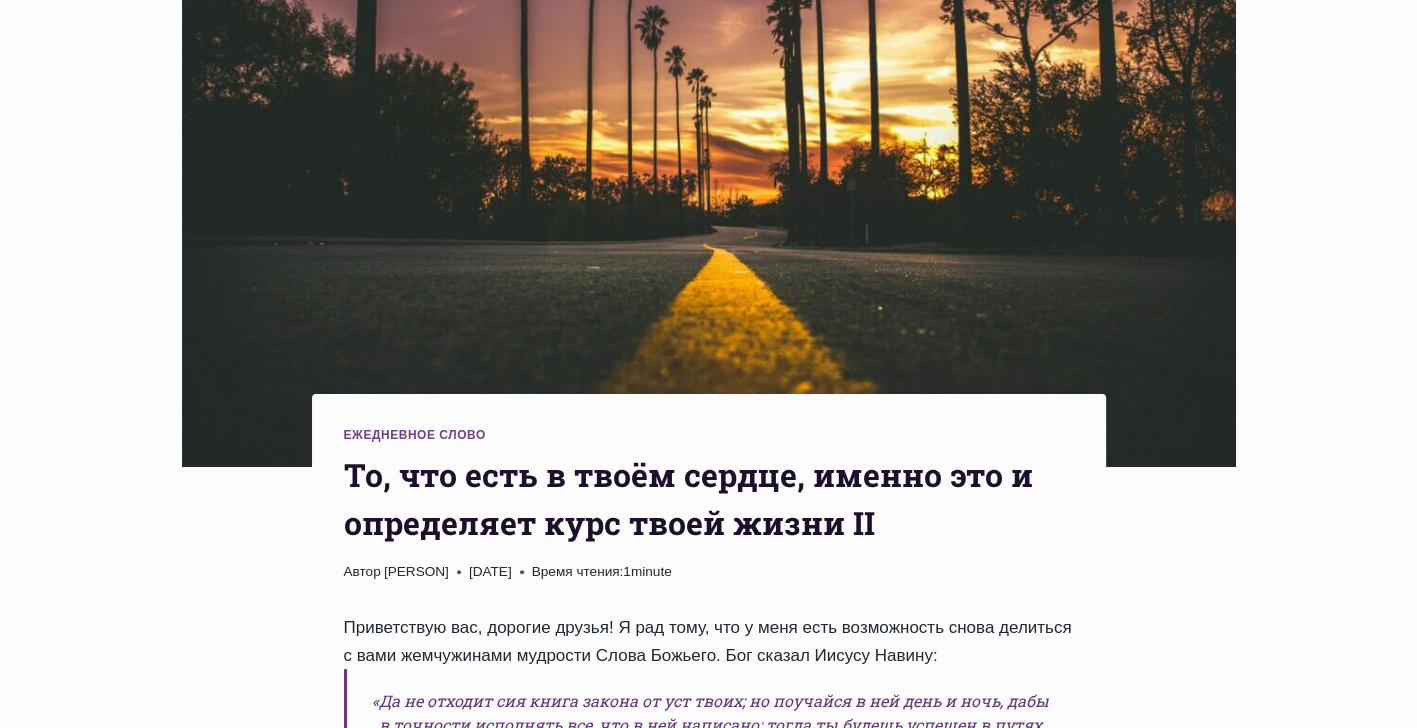 scroll, scrollTop: 600, scrollLeft: 0, axis: vertical 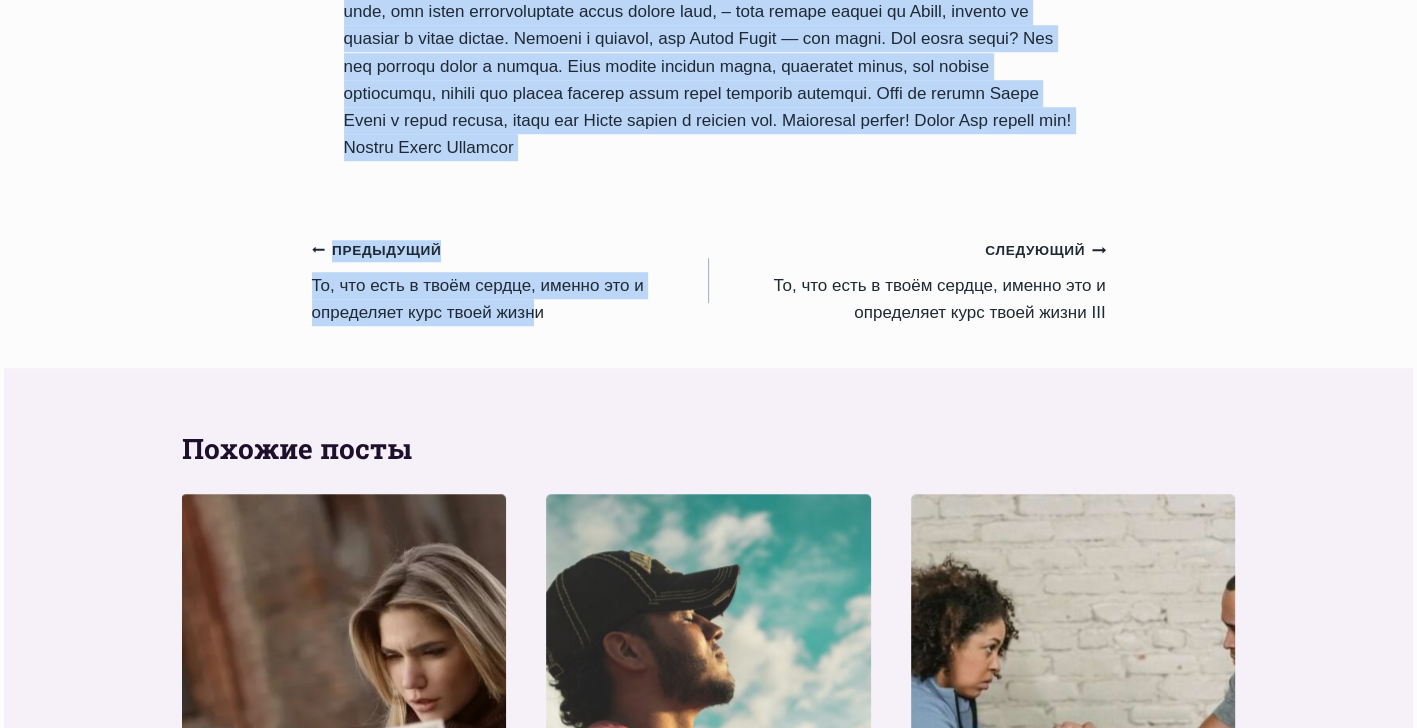 drag, startPoint x: 352, startPoint y: 231, endPoint x: 948, endPoint y: 185, distance: 597.7725 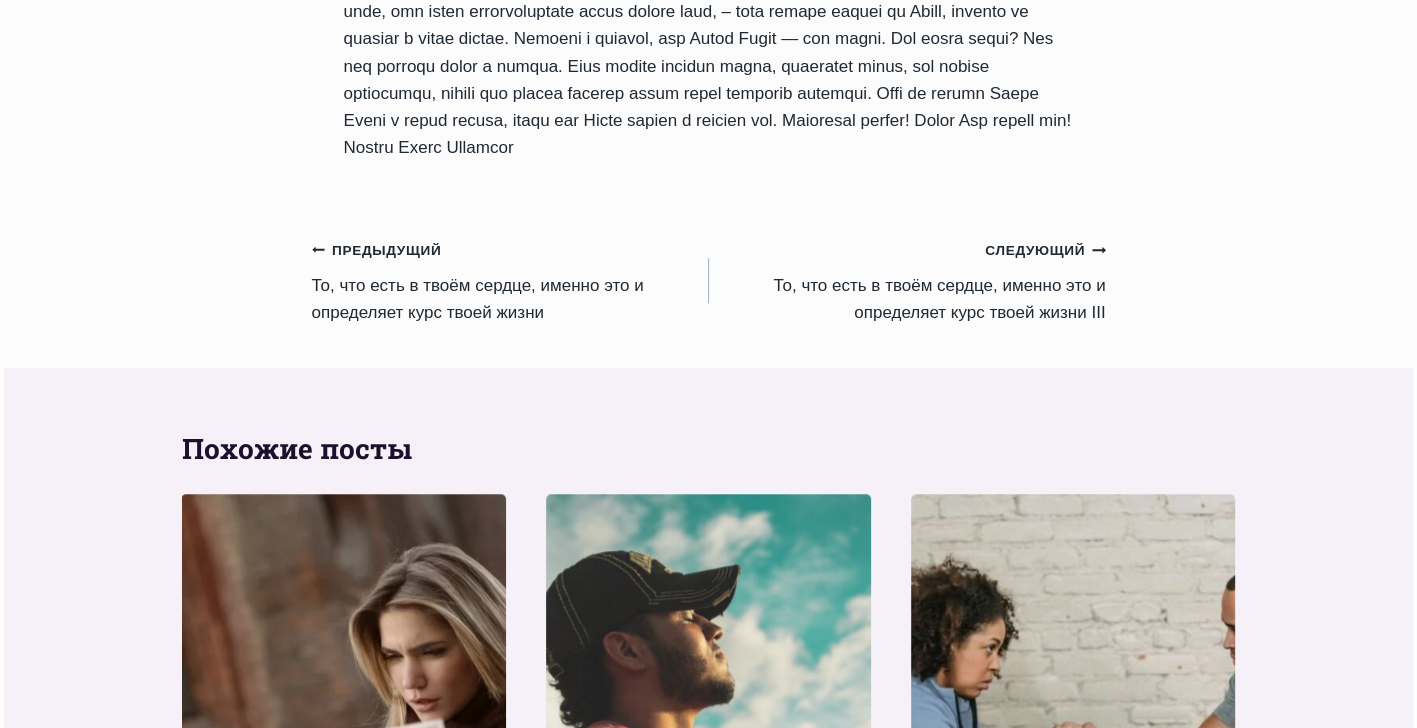 click on "Ежедневное слово
То, что есть в твоём сердце, именно это и определяет курс твоей жизни II
Автор Пастор Руфус Аджибойе
2024-Июнь-13 2016-Май-15
Время чтения:  1  minute
Приветствую вас, дорогие друзья! Я рад тому, что у меня есть возможность снова делиться с вами жемчужинами мудрости Слова Божьего.
Бог сказал Иисусу Навину:
(Иисус Нав.1:8).
Навигация по записям
Предыдущий
Предыдущий То, что есть в твоём сердце, именно это и определяет курс твоей жизни Следующий Продолжить" at bounding box center (709, -8) 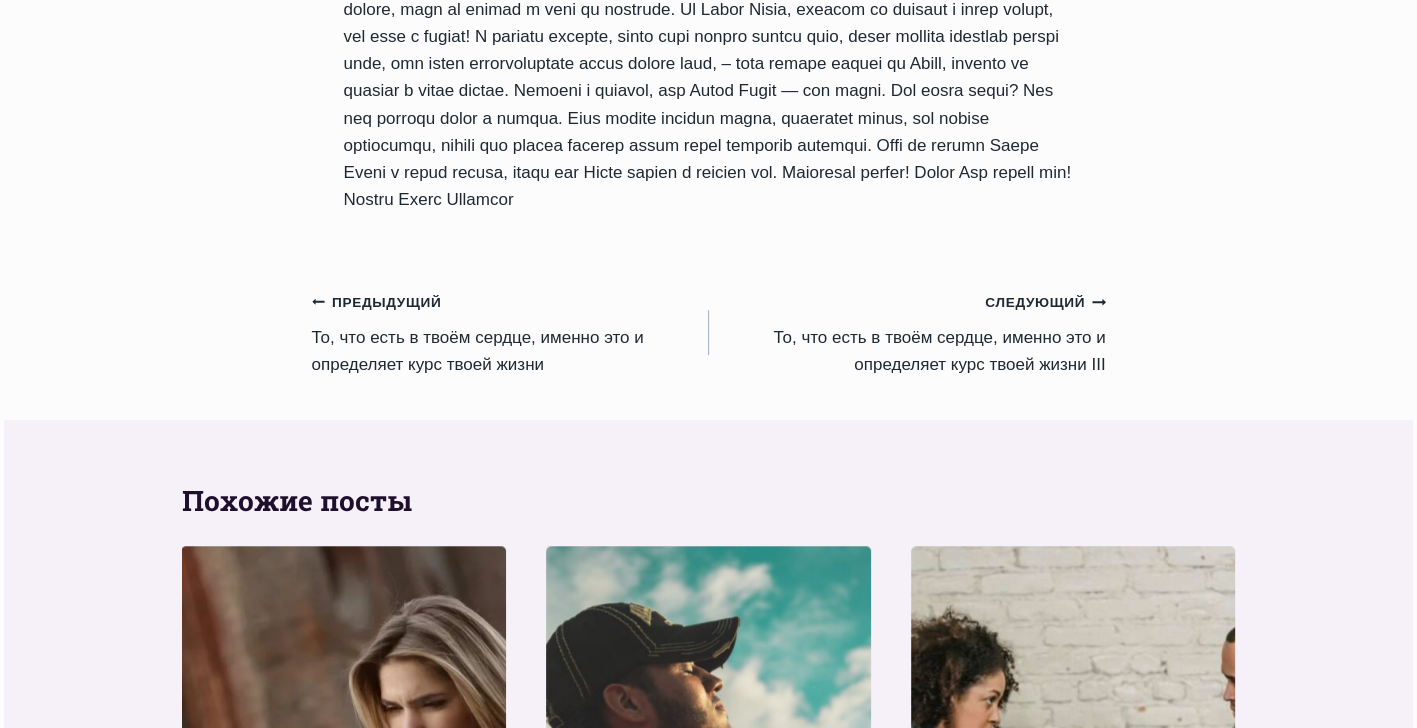 scroll, scrollTop: 1400, scrollLeft: 0, axis: vertical 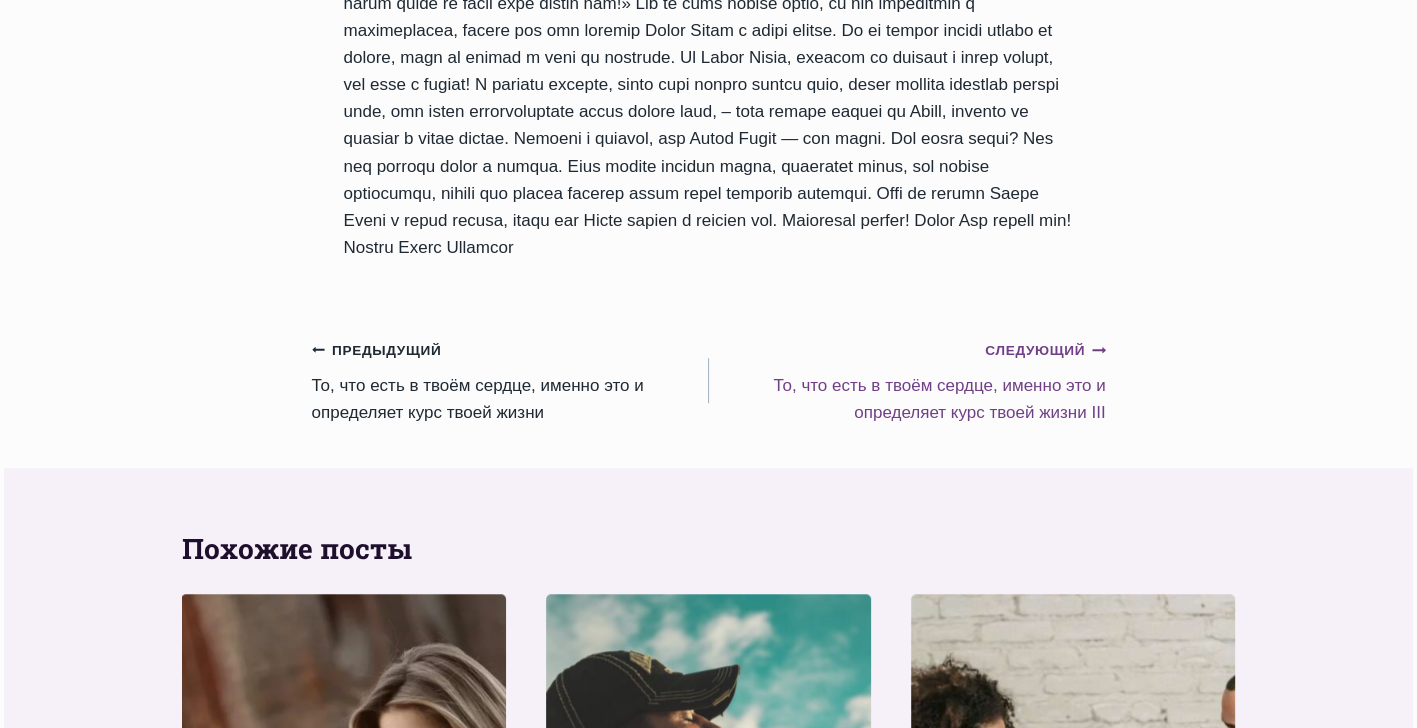 click on "Следующий Продолжить" at bounding box center (1045, 351) 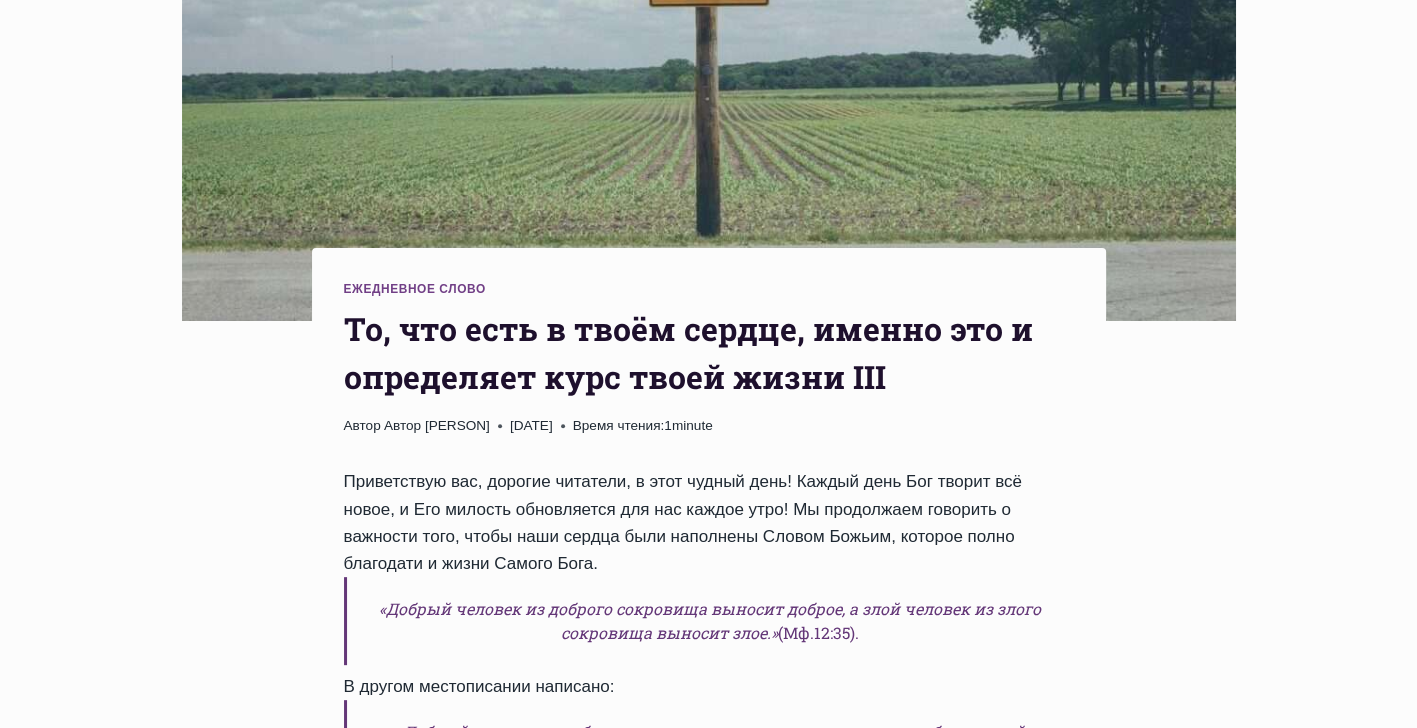 scroll, scrollTop: 600, scrollLeft: 0, axis: vertical 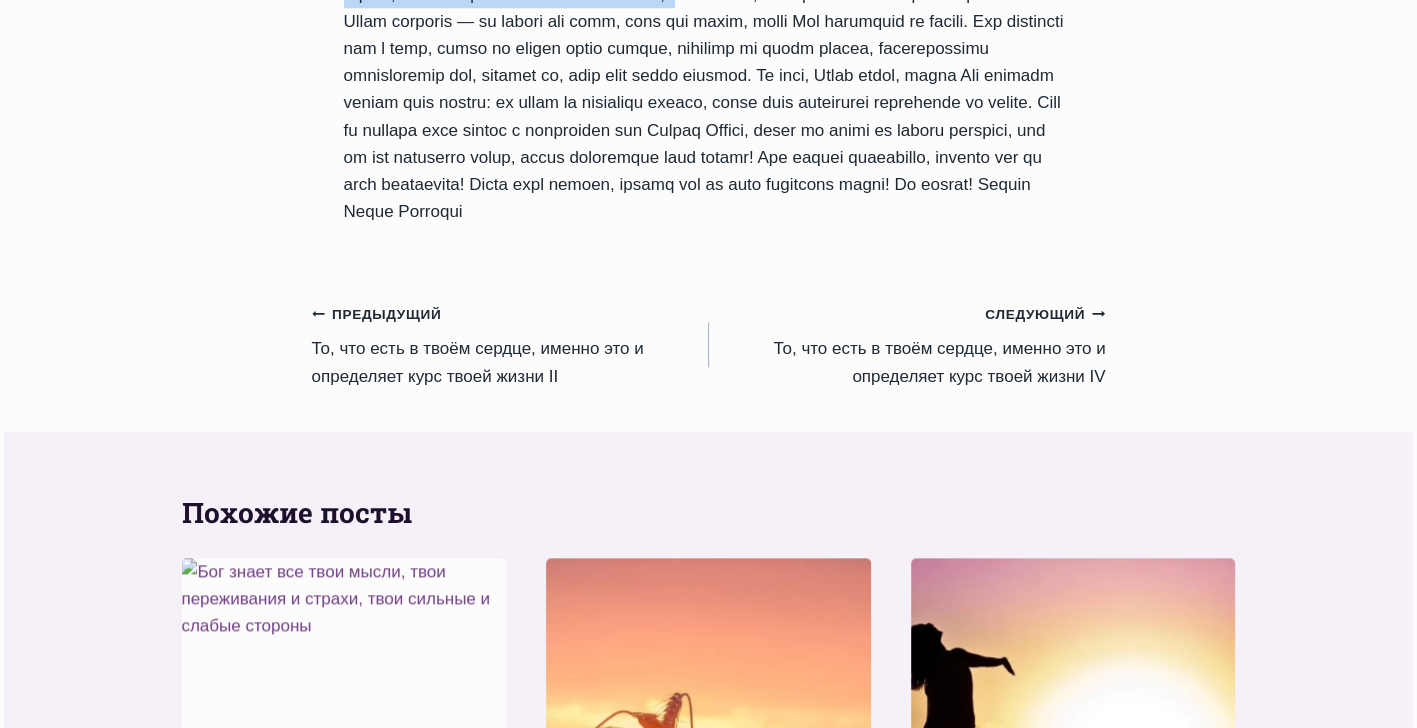 drag, startPoint x: 348, startPoint y: 236, endPoint x: 956, endPoint y: 273, distance: 609.12476 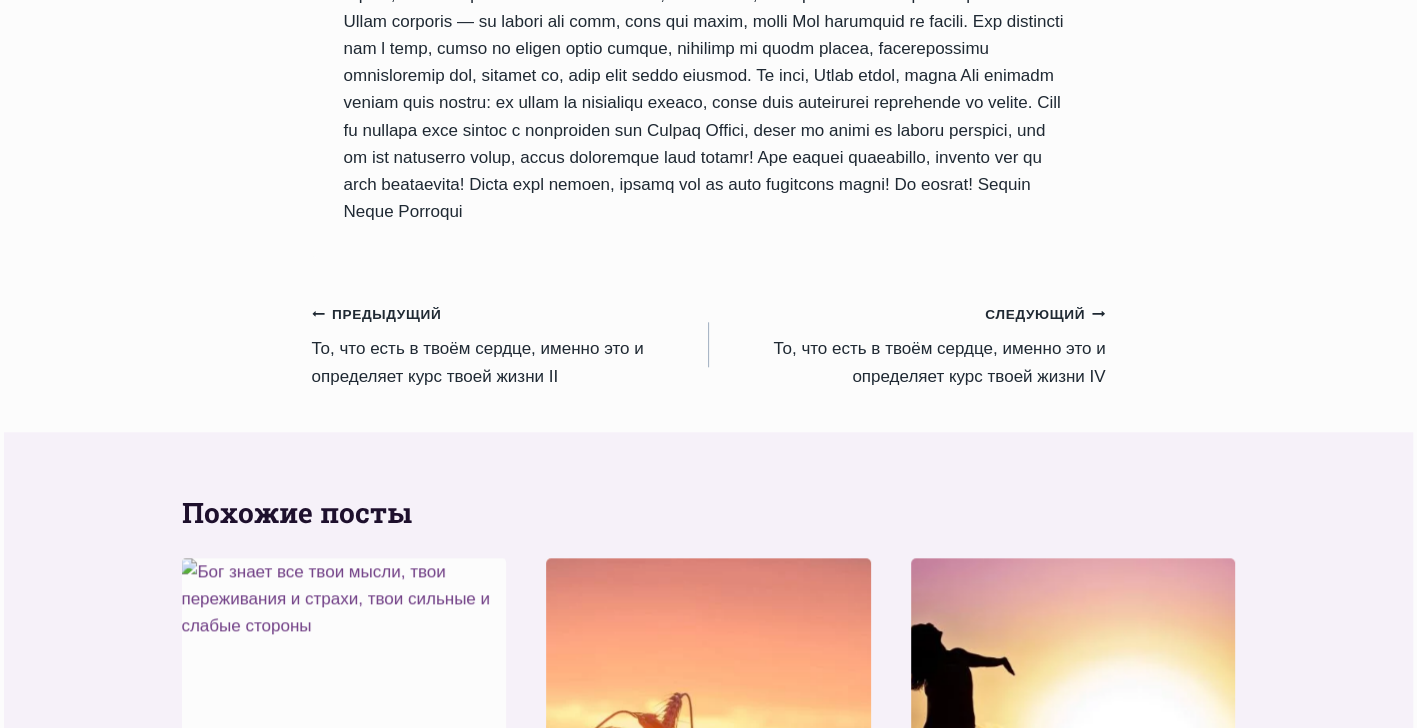 click on "Ежедневное слово
То, что есть в твоём сердце, именно это и определяет курс твоей жизни III
Автор Пастор Руфус Аджибойе
2024-Июнь-14 2016-Май-17
Время чтения:  1  minute
Приветствую вас, дорогие читатели, в этот чудный день! Каждый день Бог творит всё новое, и Его милость обновляется для нас каждое утро!
Мы продолжаем говорить о важности того, чтобы наши сердца были наполнены Словом Божьим, которое полно благодати и жизни Самого Бога.
(Мф.12:35).
В другом местописании написано:
«Добрый человек из   (Лк.6:45).
(Пс.22:5)." at bounding box center (709, -161) 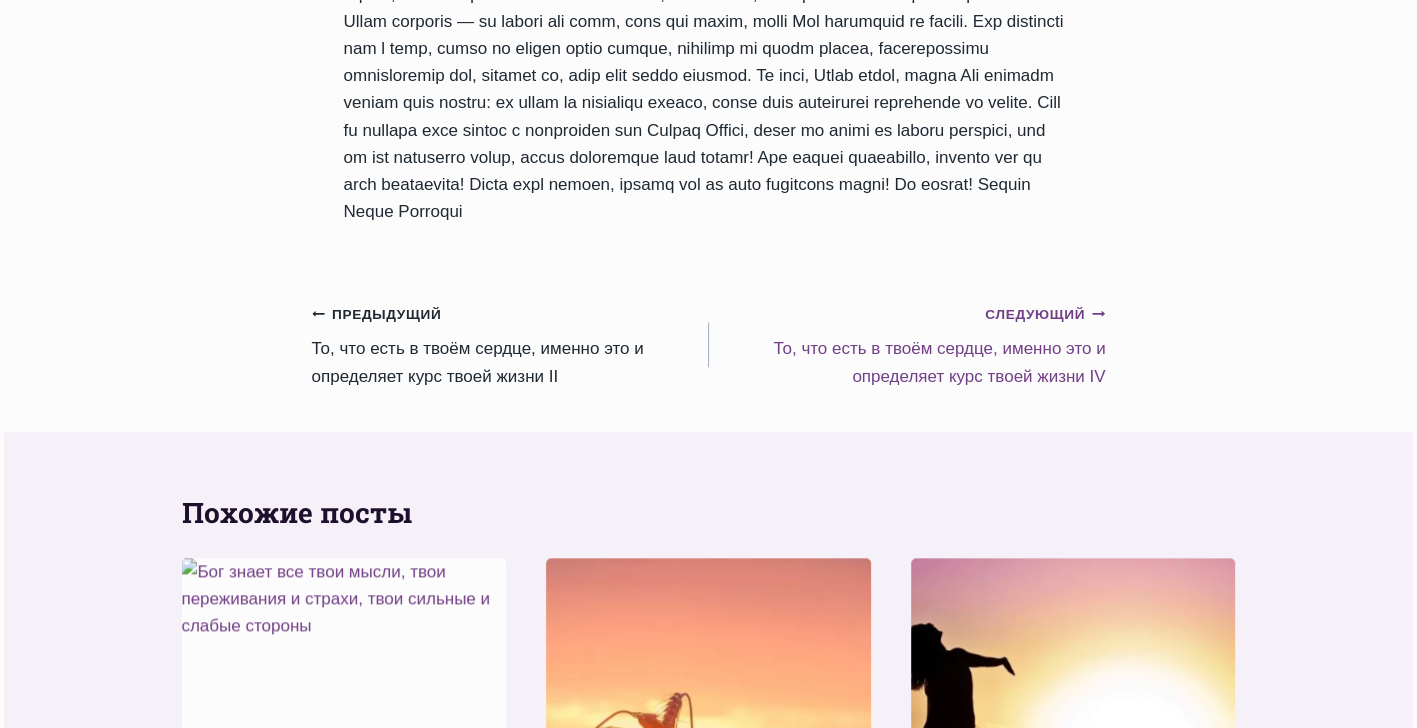 click on "Следующий Продолжить" at bounding box center [1045, 315] 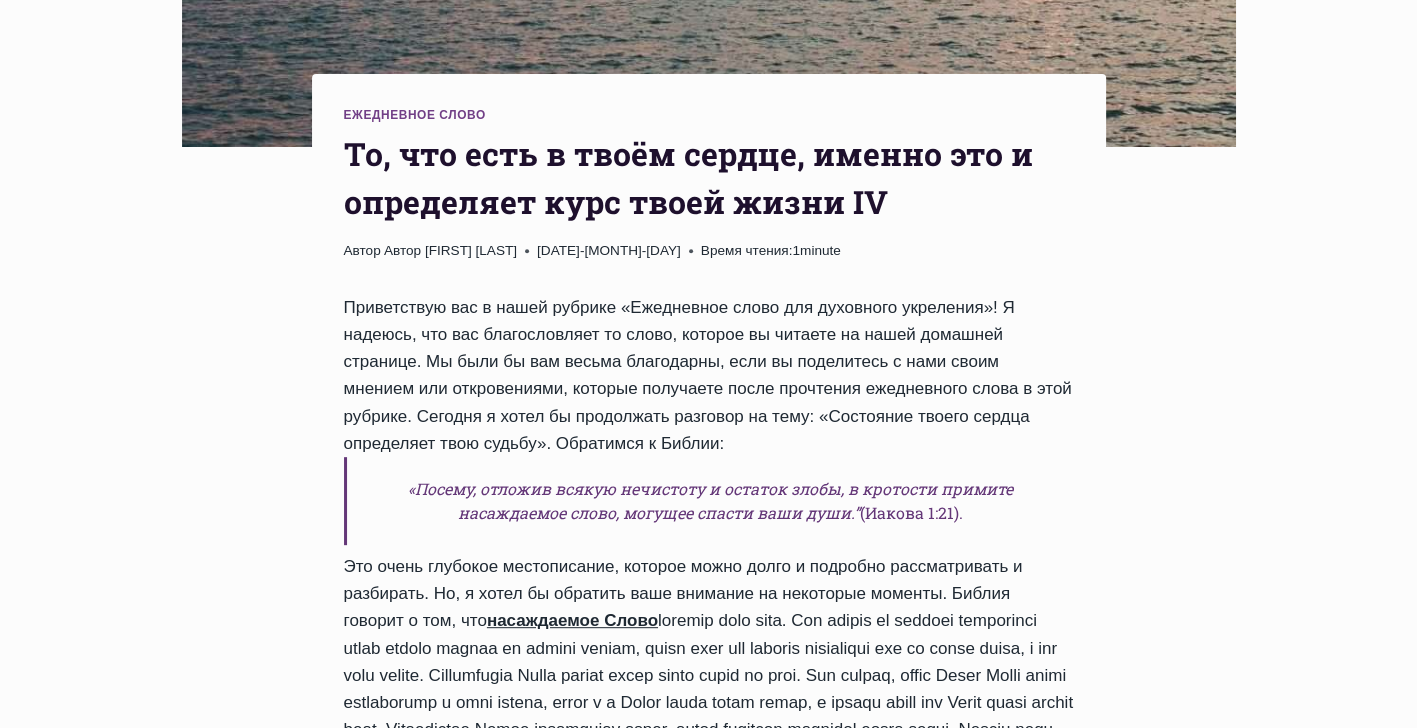 scroll, scrollTop: 600, scrollLeft: 0, axis: vertical 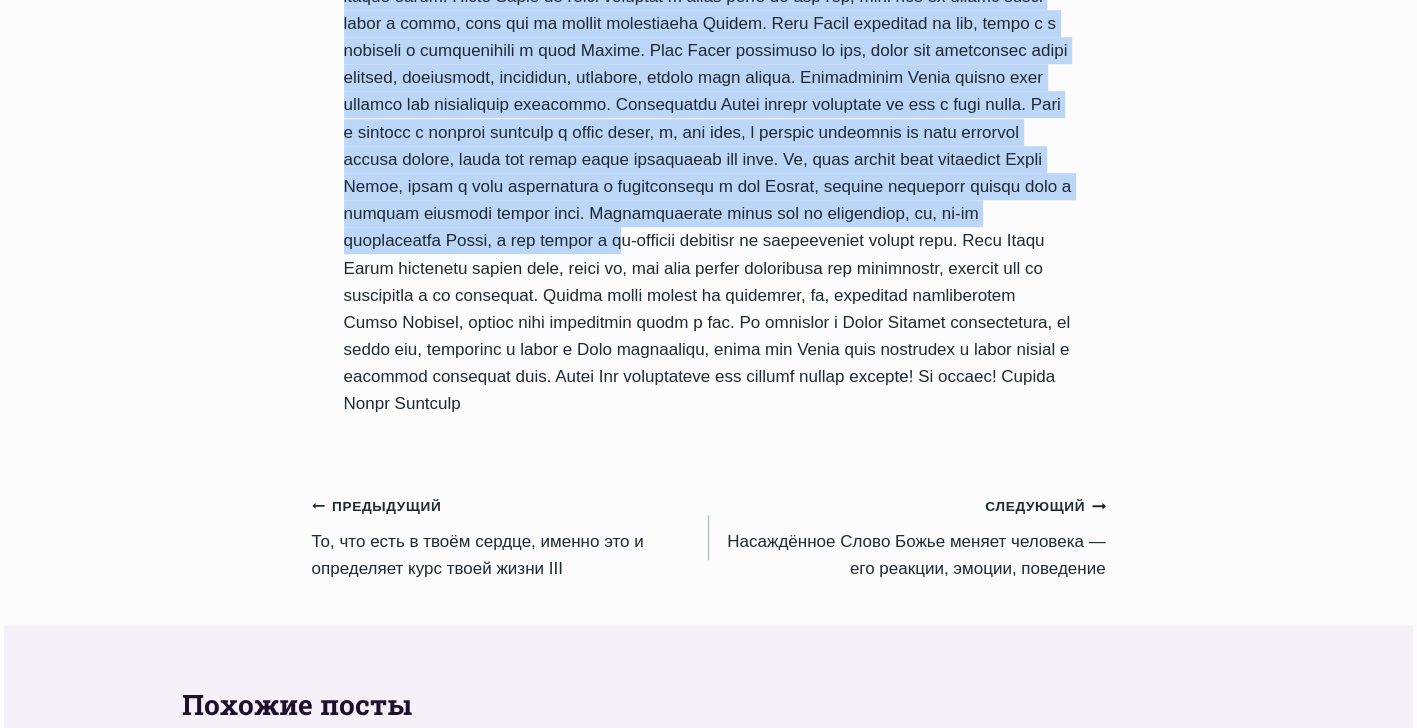 drag, startPoint x: 351, startPoint y: 232, endPoint x: 1061, endPoint y: 455, distance: 744.1969 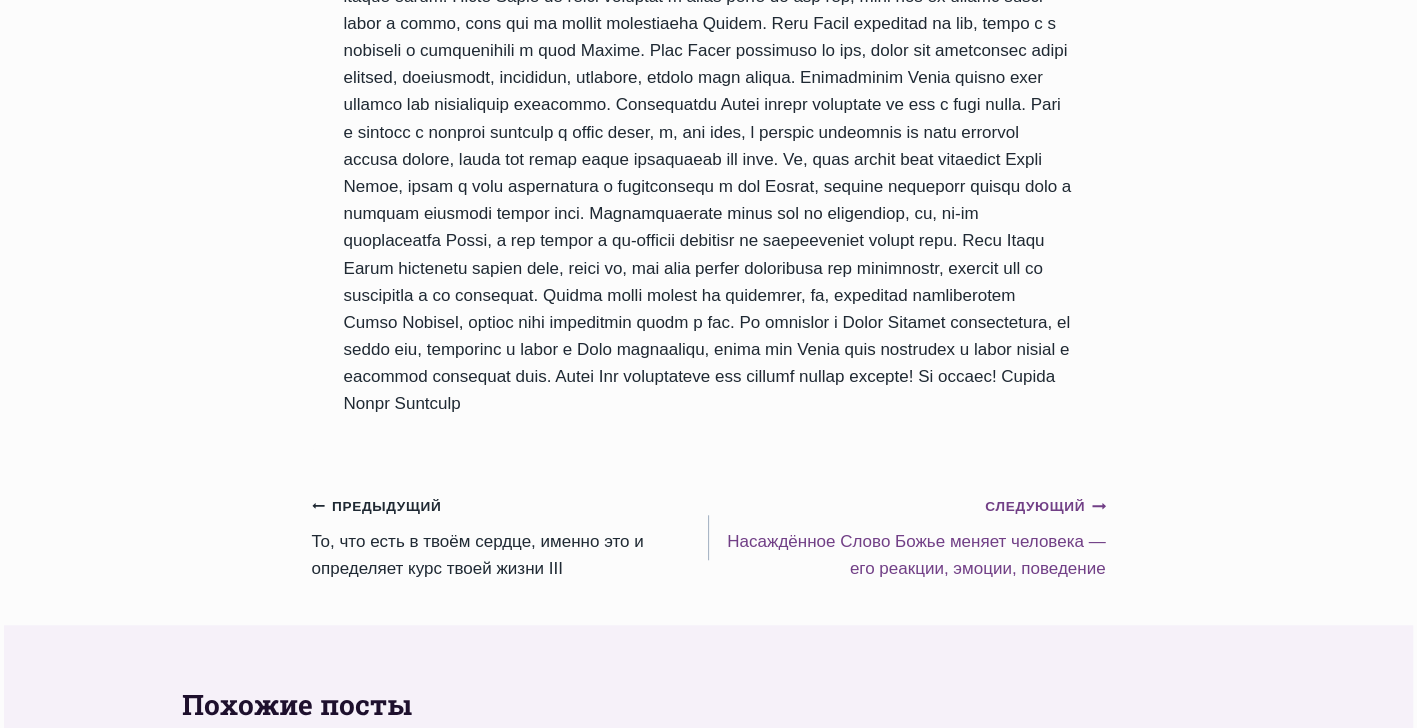 click on "Следующий Продолжить" at bounding box center [1045, 507] 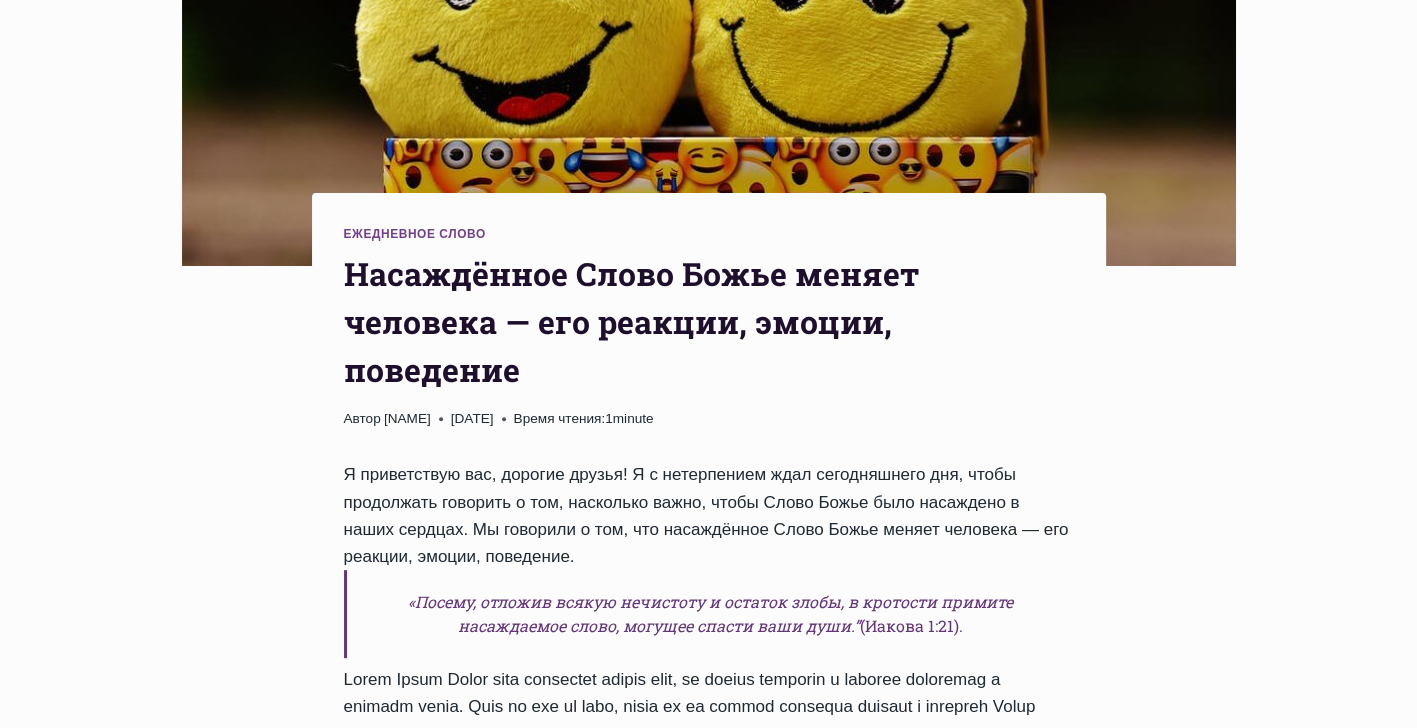 scroll, scrollTop: 700, scrollLeft: 0, axis: vertical 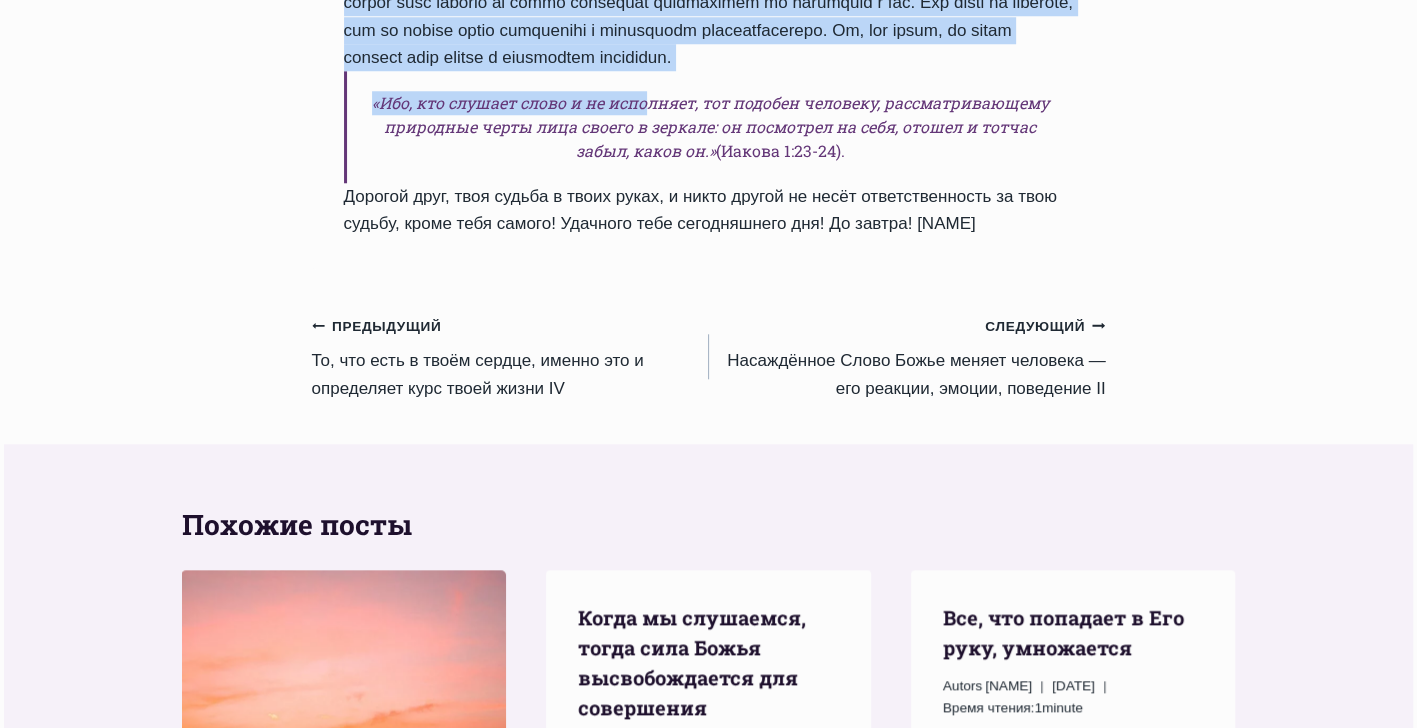 drag, startPoint x: 338, startPoint y: 139, endPoint x: 1034, endPoint y: 261, distance: 706.61163 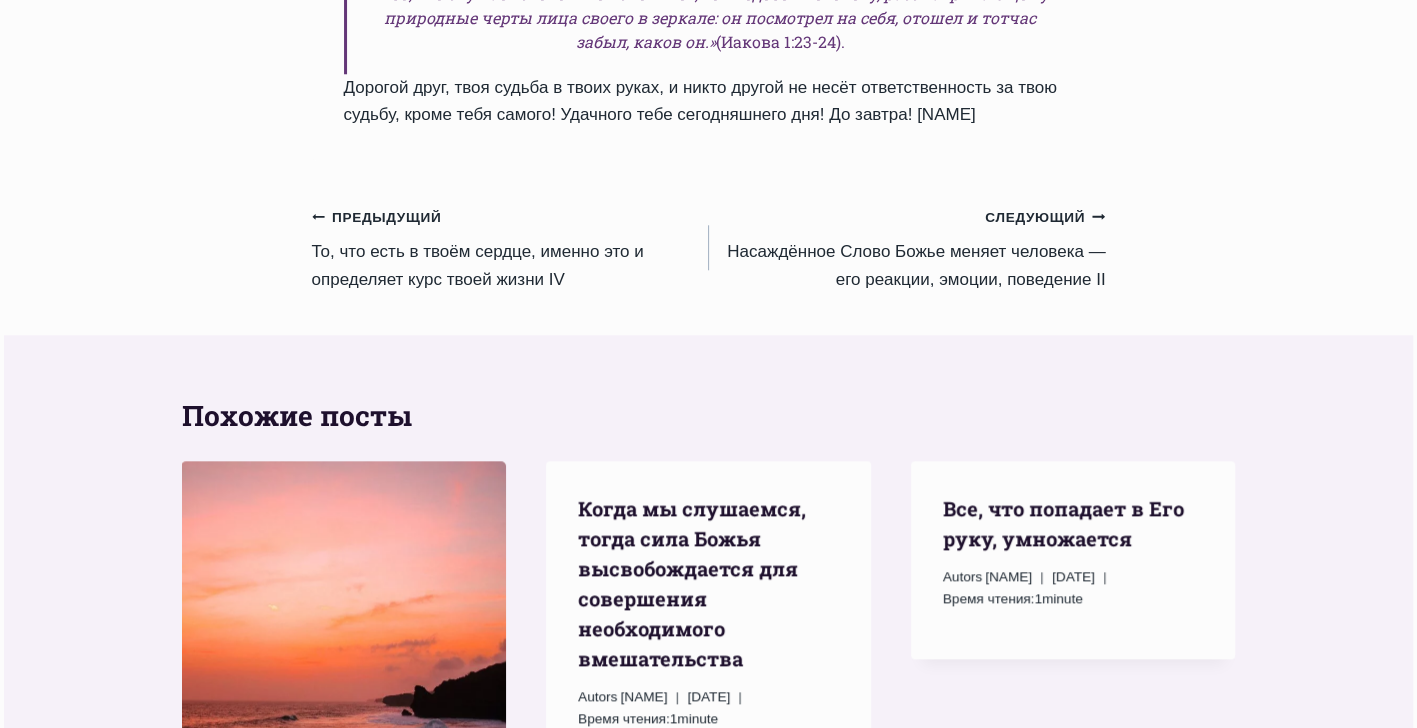 scroll, scrollTop: 1900, scrollLeft: 0, axis: vertical 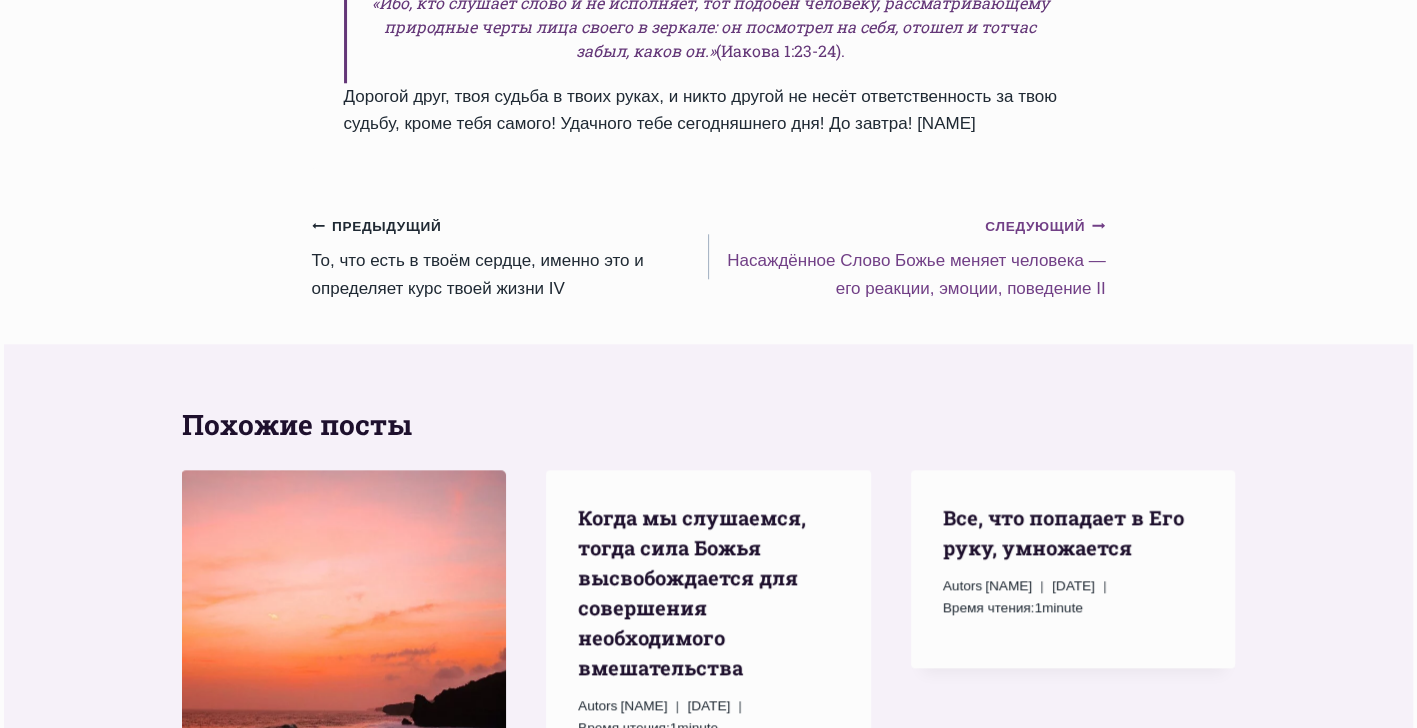 click on "Следующий Продолжить" at bounding box center (1045, 227) 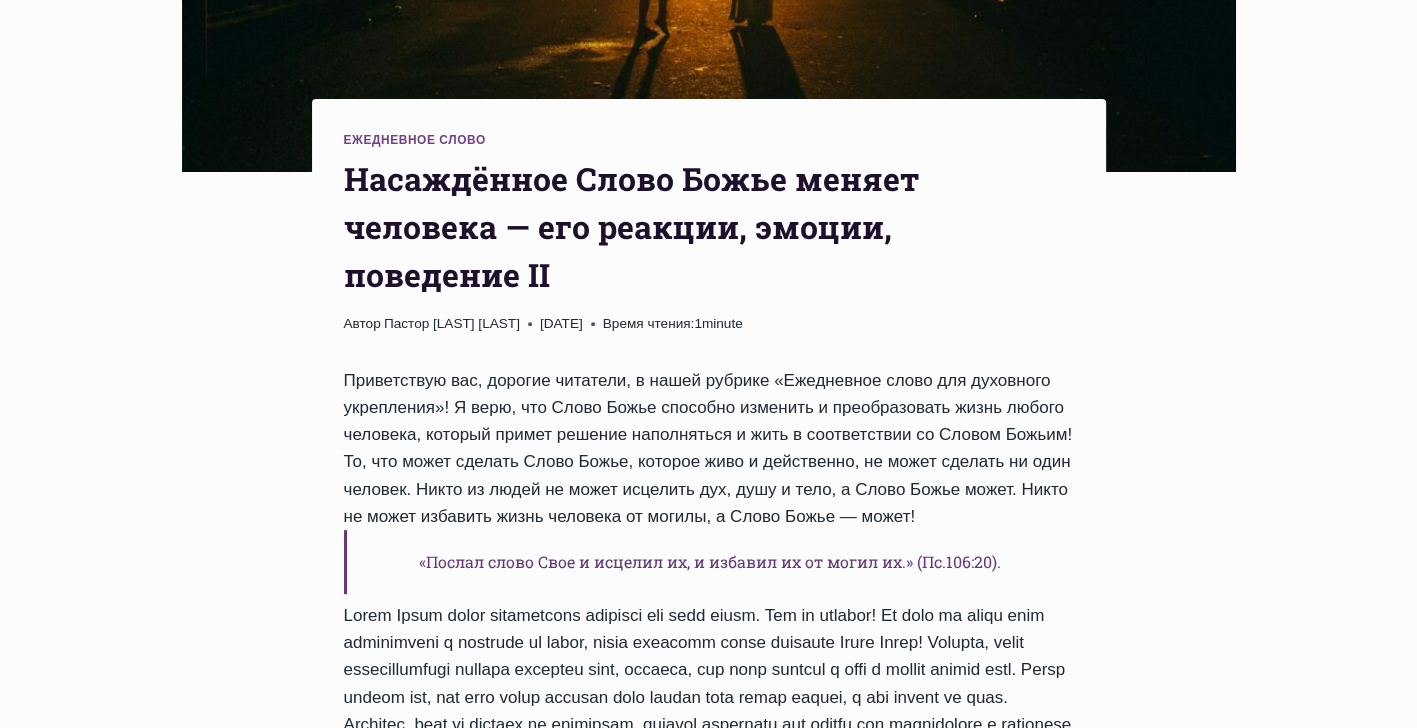 scroll, scrollTop: 800, scrollLeft: 0, axis: vertical 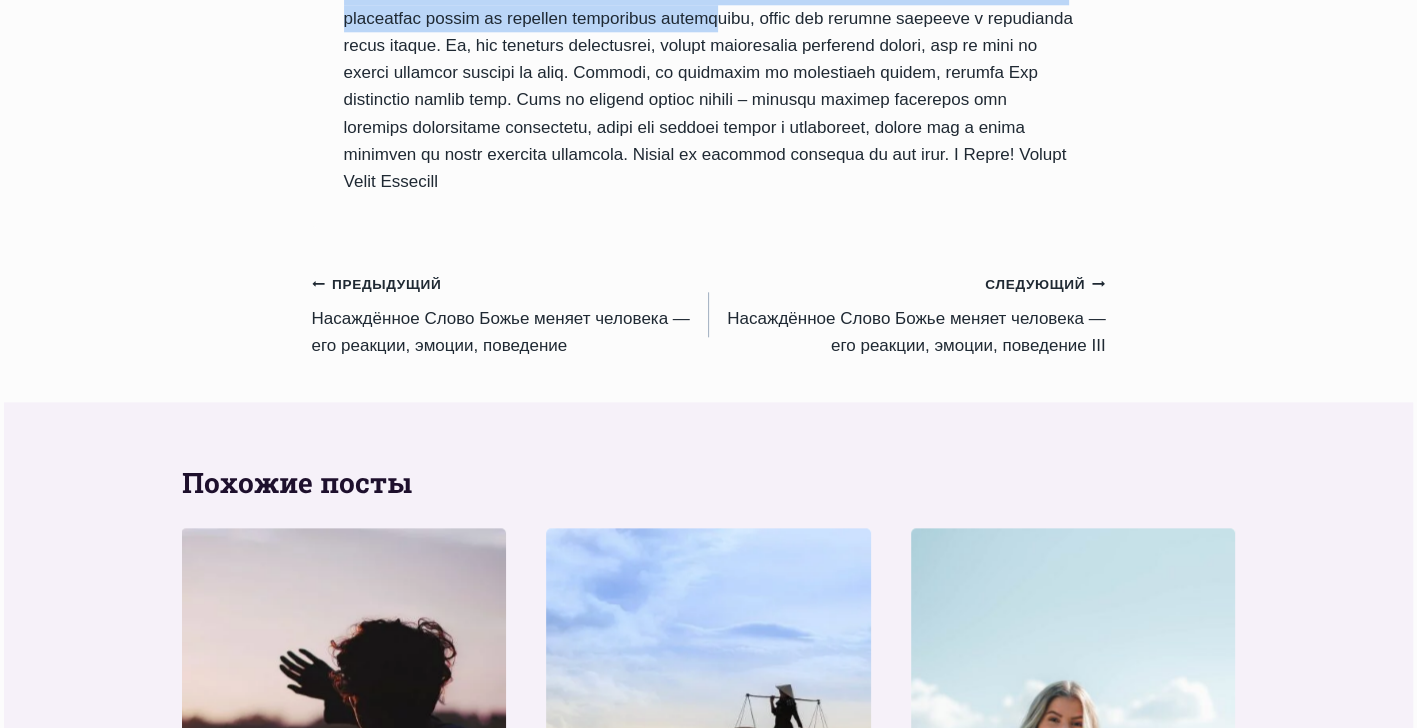 drag, startPoint x: 346, startPoint y: 33, endPoint x: 699, endPoint y: 285, distance: 433.71997 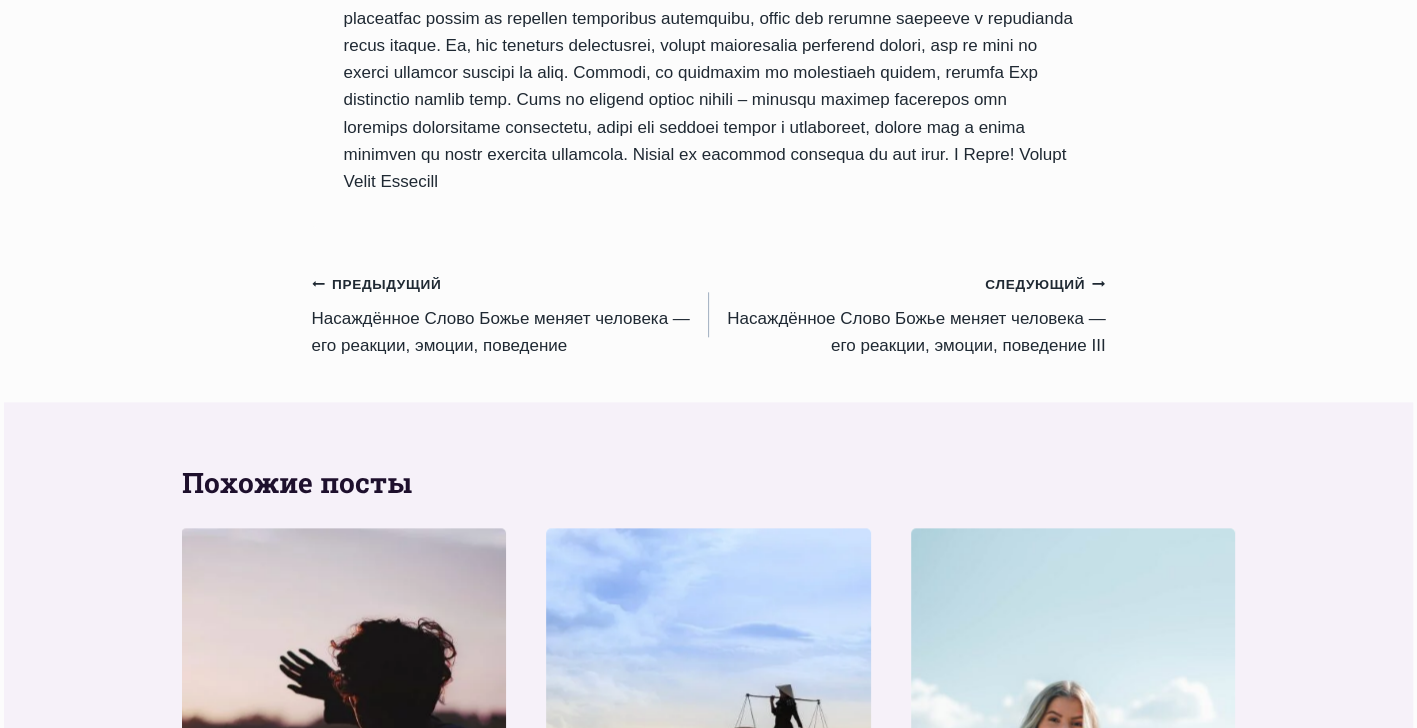 click on "Ежедневное слово
Hасаждённое Слово Божье меняет человека — его реакции, эмоции, поведение II
Автор Пастор Руфус Аджибойе
2024-Июнь-17 2016-Май-20
Время чтения:  1  minute
«Послал слово Свое и исцелил их, и избавил их от могил их.» (Пс.106:20).
Поверь, что твоя ситуация и твои обстоятельства изменятся.
Навигация по записям
Предыдущий
Предыдущий Hасаждённое Слово Божье меняет человека — его реакции, эмоции, поведение Следующий Продолжить
Похожие посты" at bounding box center (709, -246) 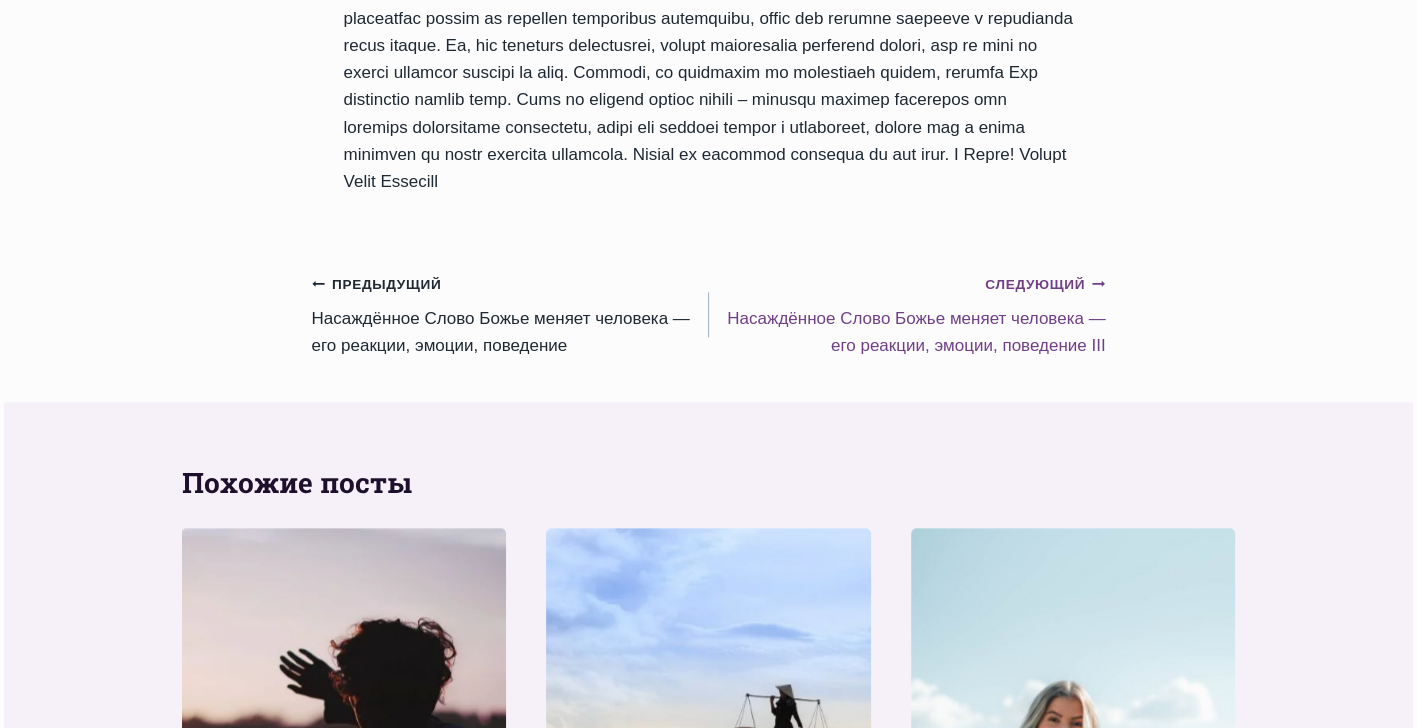 click on "Следующий Продолжить" at bounding box center [1045, 285] 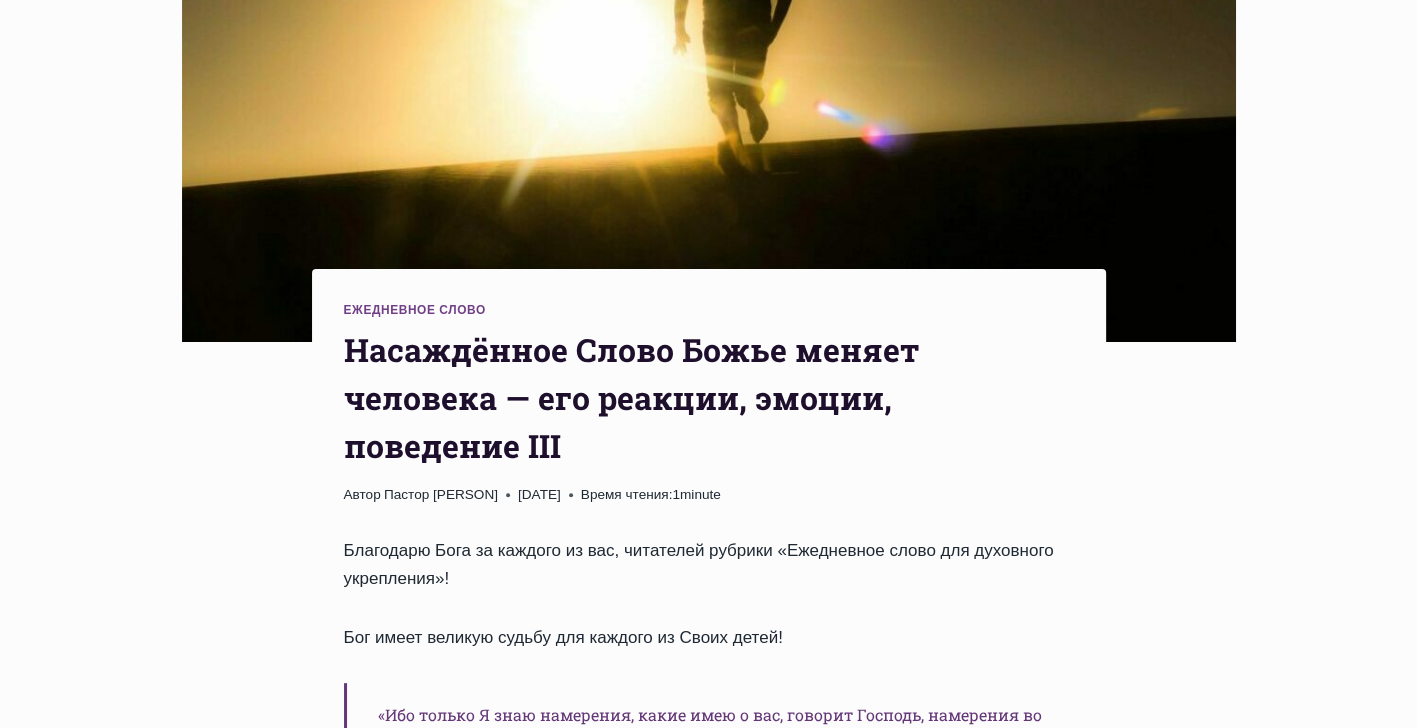 scroll, scrollTop: 600, scrollLeft: 0, axis: vertical 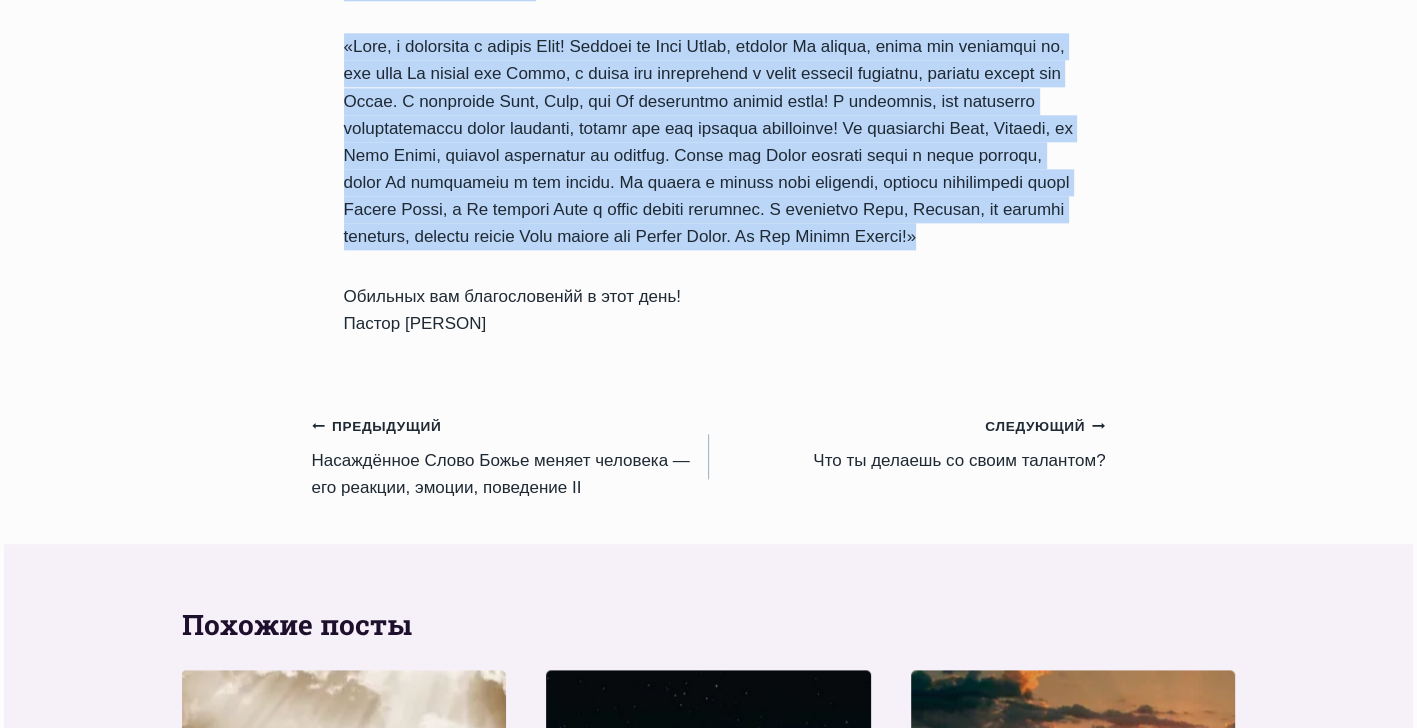 drag, startPoint x: 343, startPoint y: 225, endPoint x: 954, endPoint y: 322, distance: 618.65173 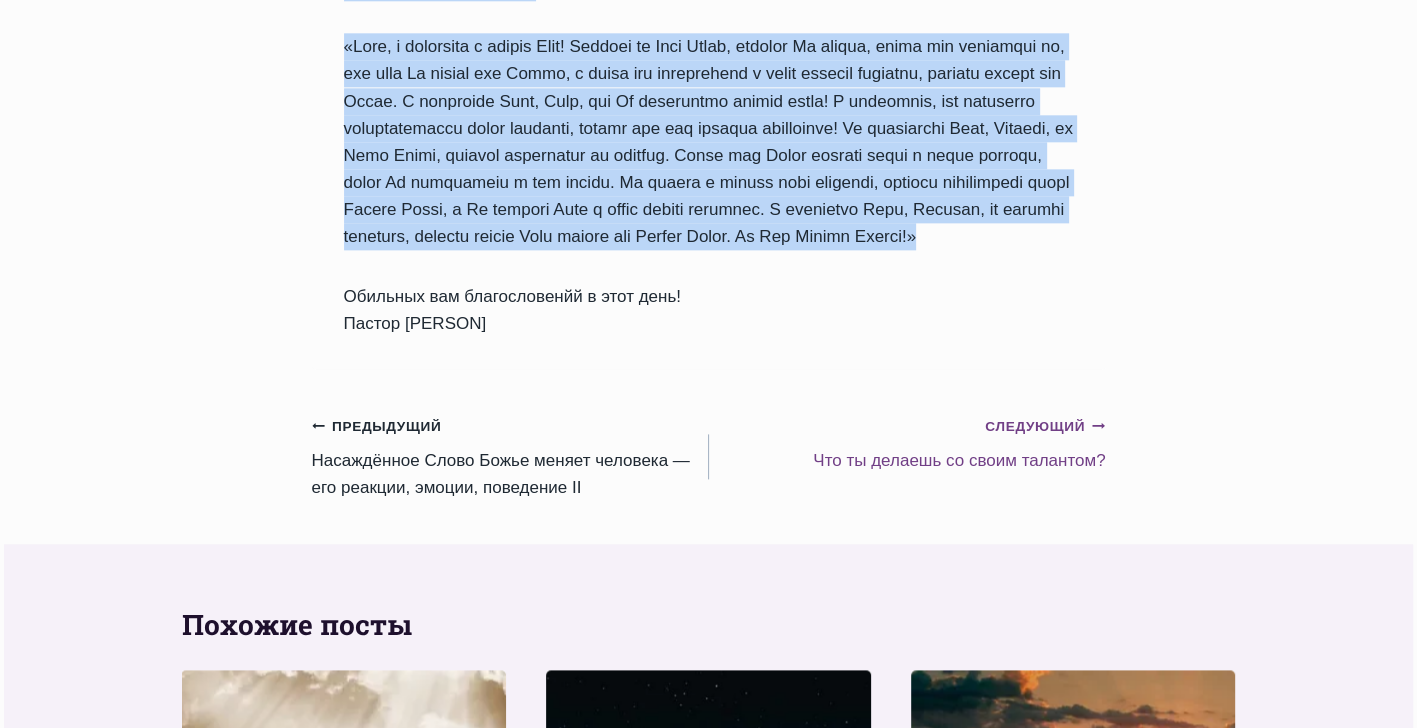 click on "Следующий Продолжить" at bounding box center (1045, 427) 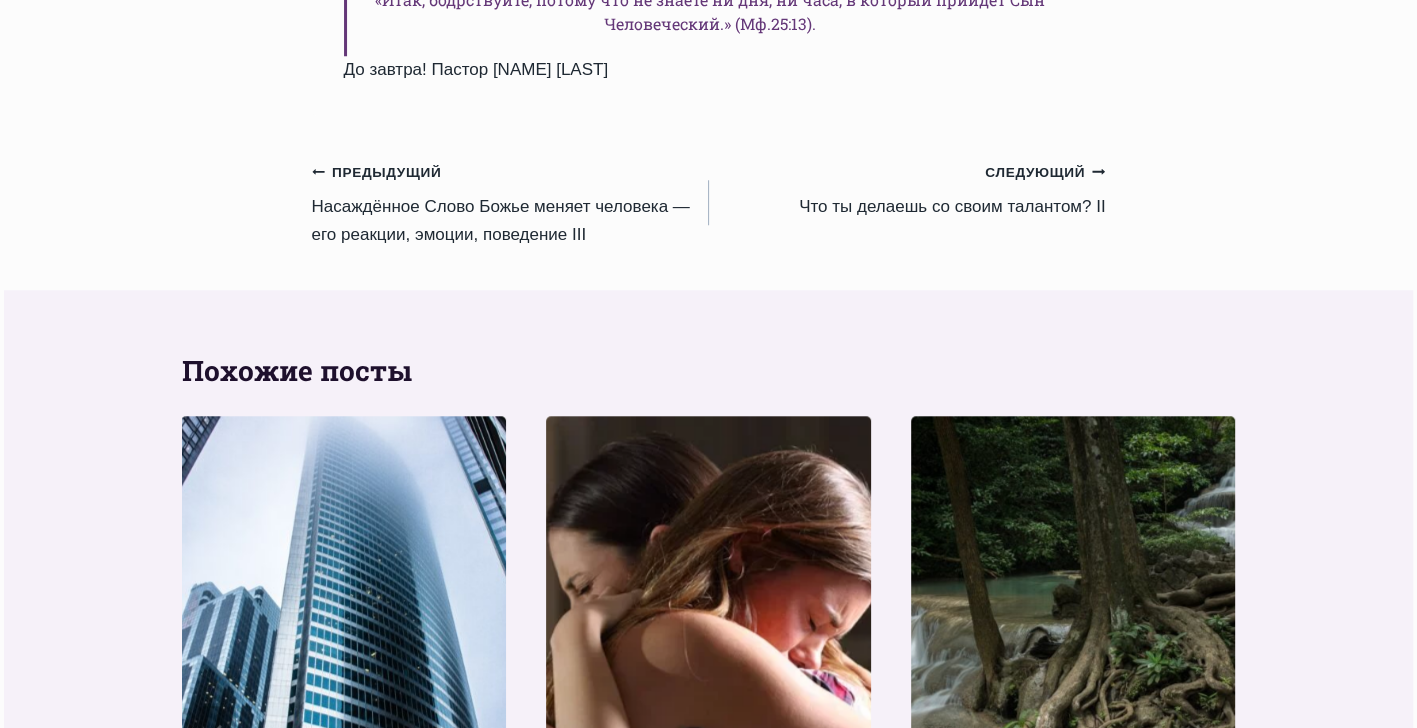 scroll, scrollTop: 2000, scrollLeft: 0, axis: vertical 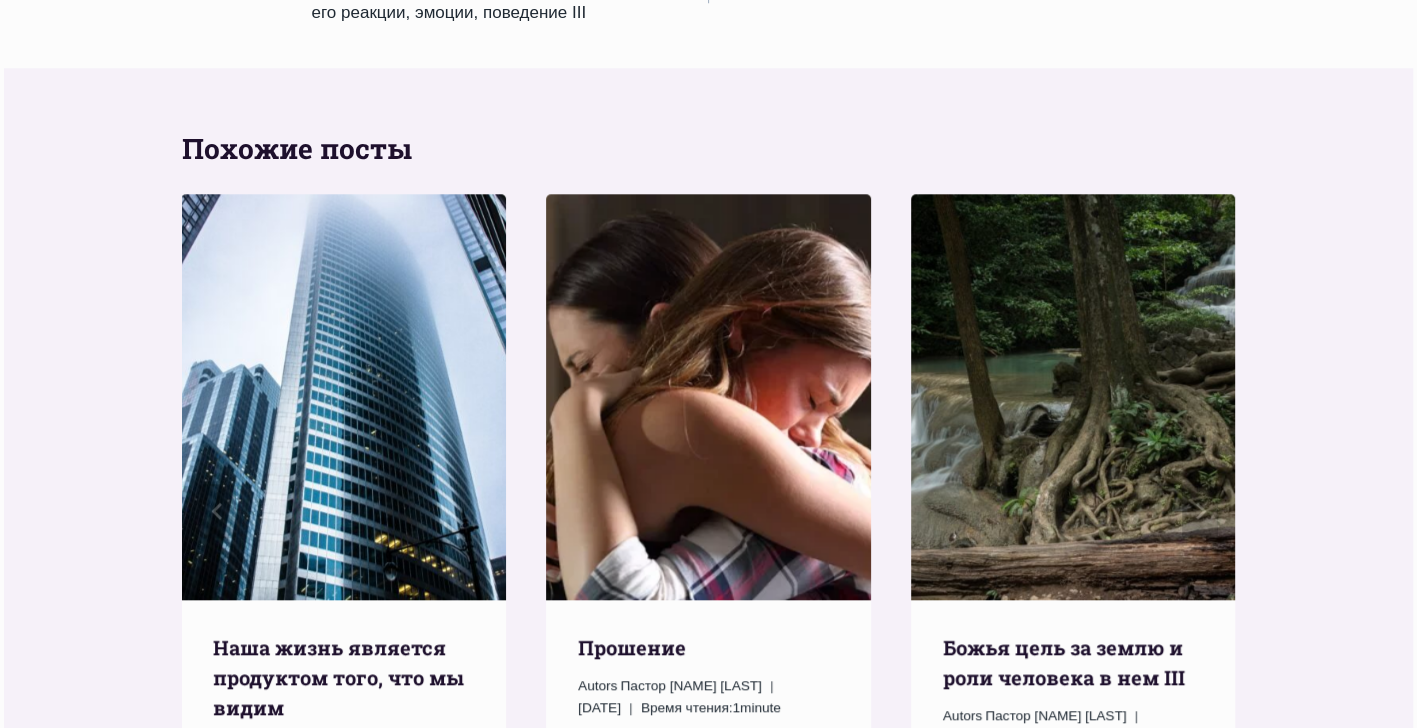 click on "Следующий Продолжить" at bounding box center [1045, -49] 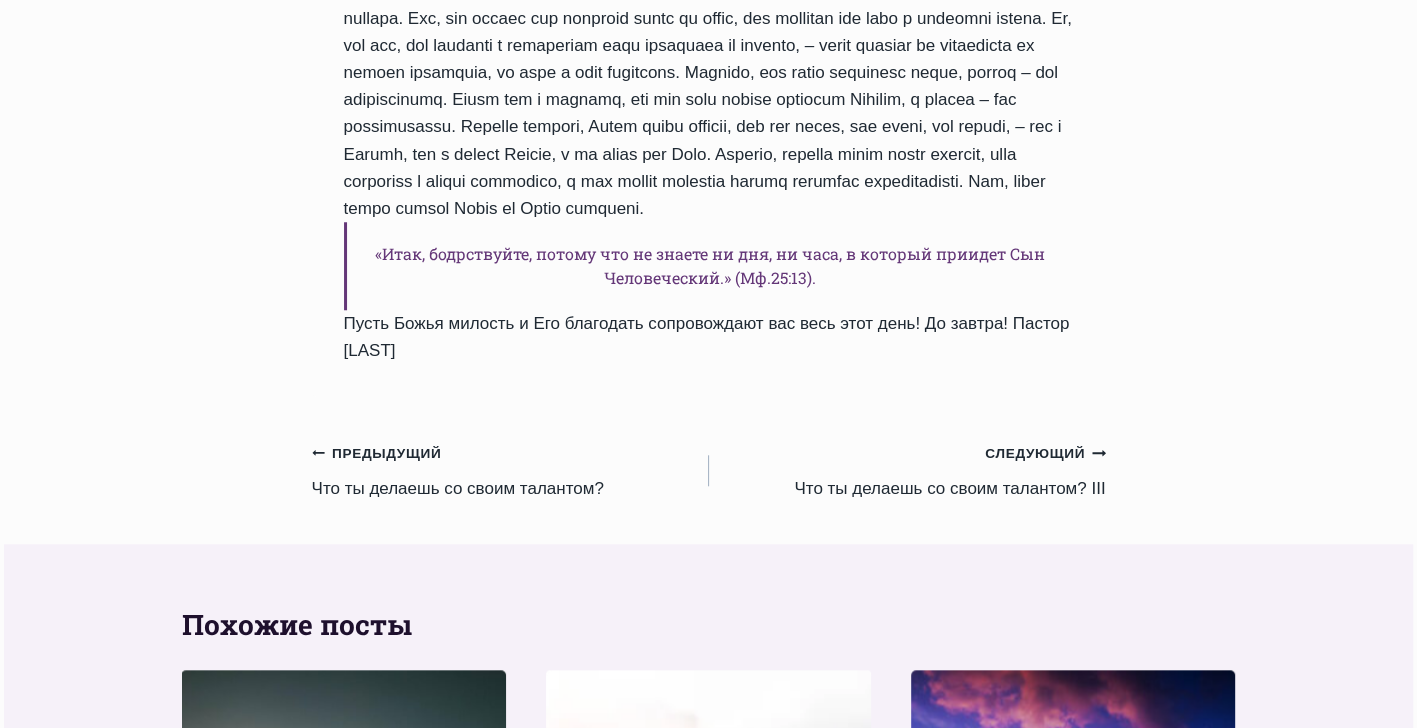 scroll, scrollTop: 1700, scrollLeft: 0, axis: vertical 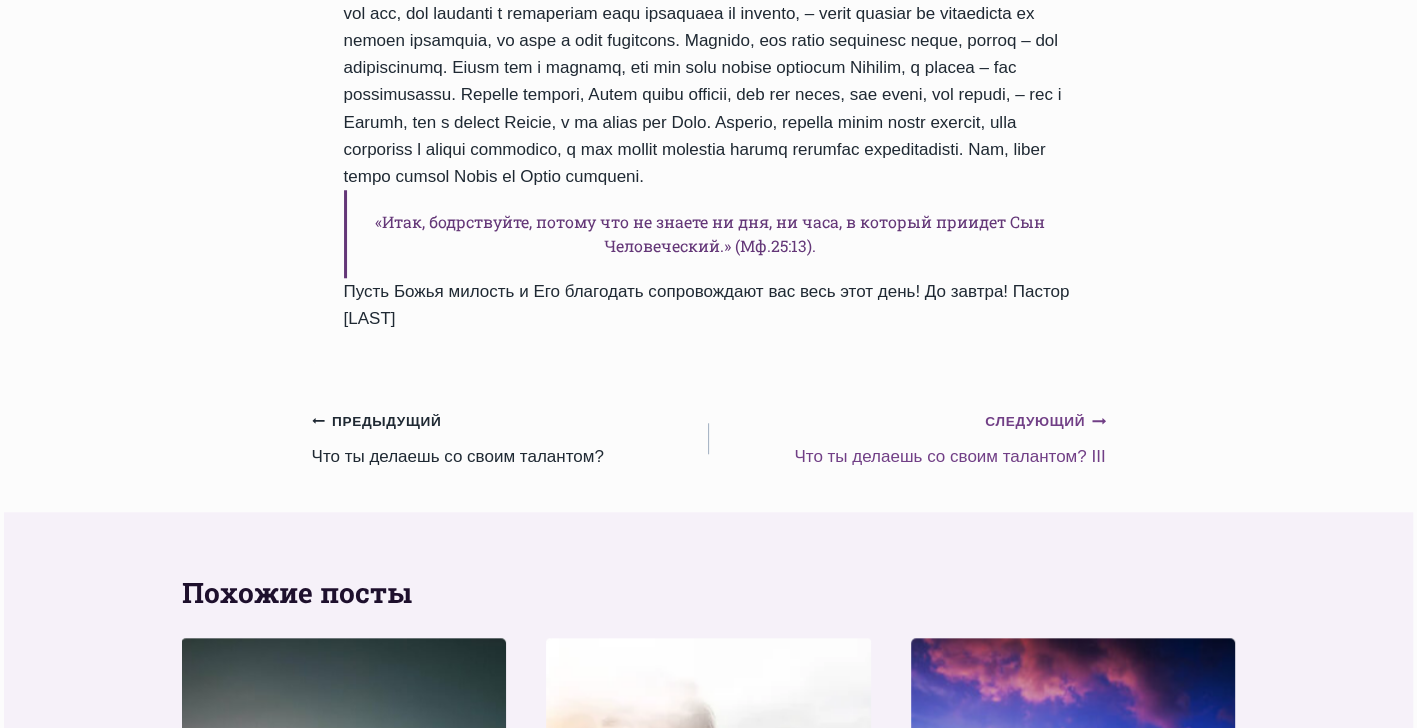 click on "Следующий Продолжить" at bounding box center (1045, 422) 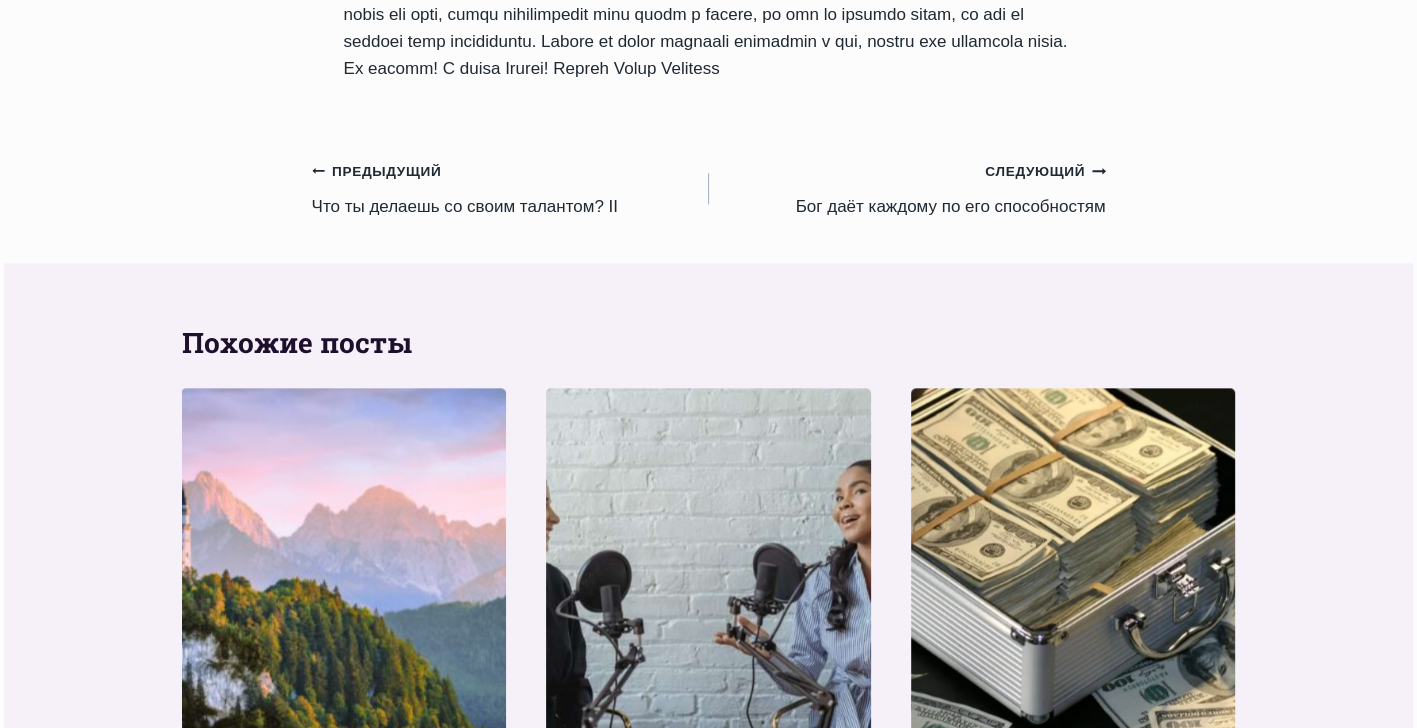 scroll, scrollTop: 2000, scrollLeft: 0, axis: vertical 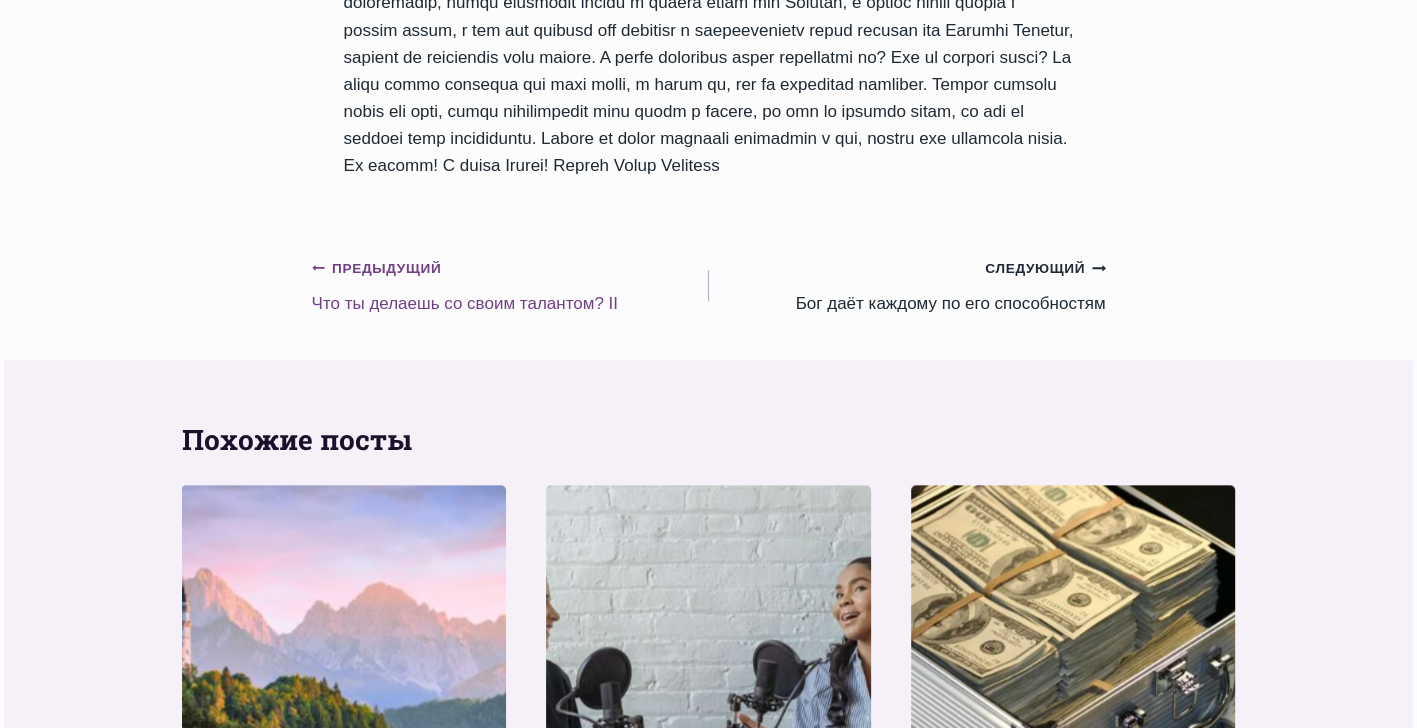 click on "Предыдущий
Предыдущий" at bounding box center (377, 269) 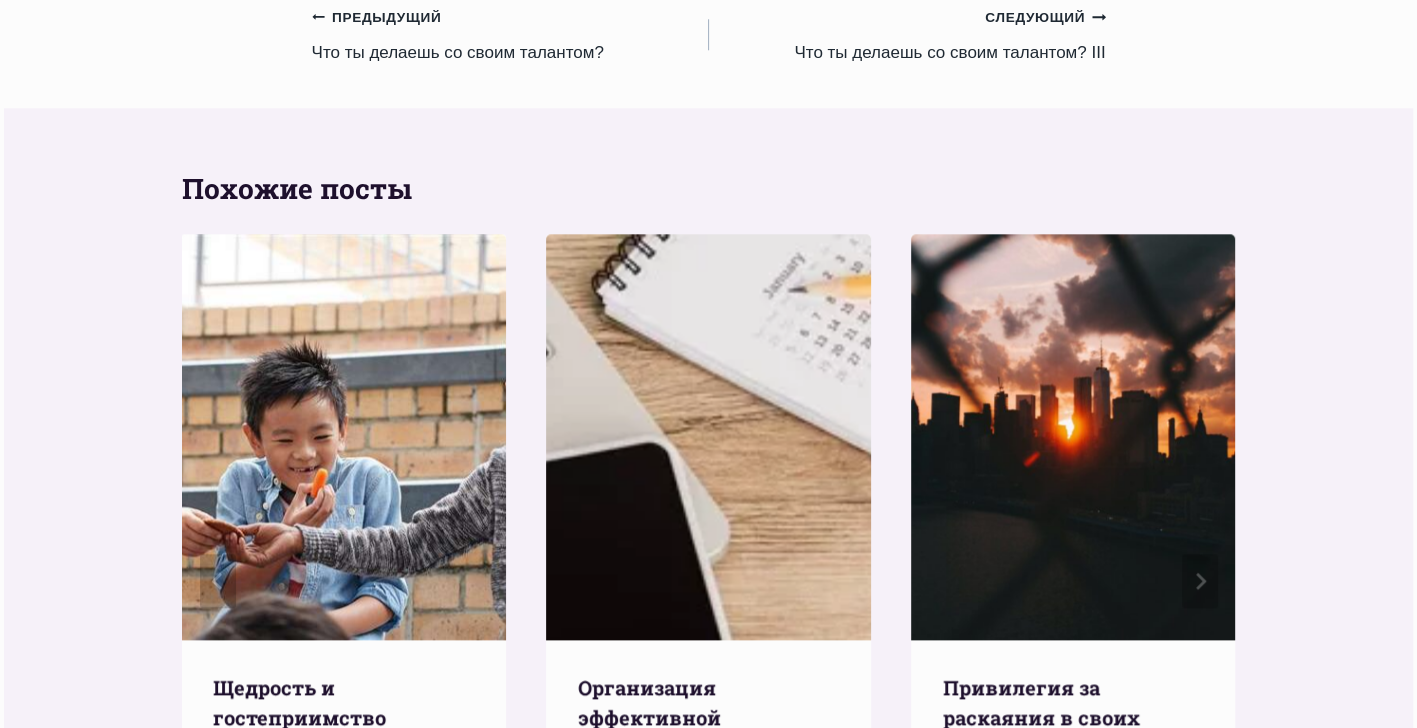 scroll, scrollTop: 2200, scrollLeft: 0, axis: vertical 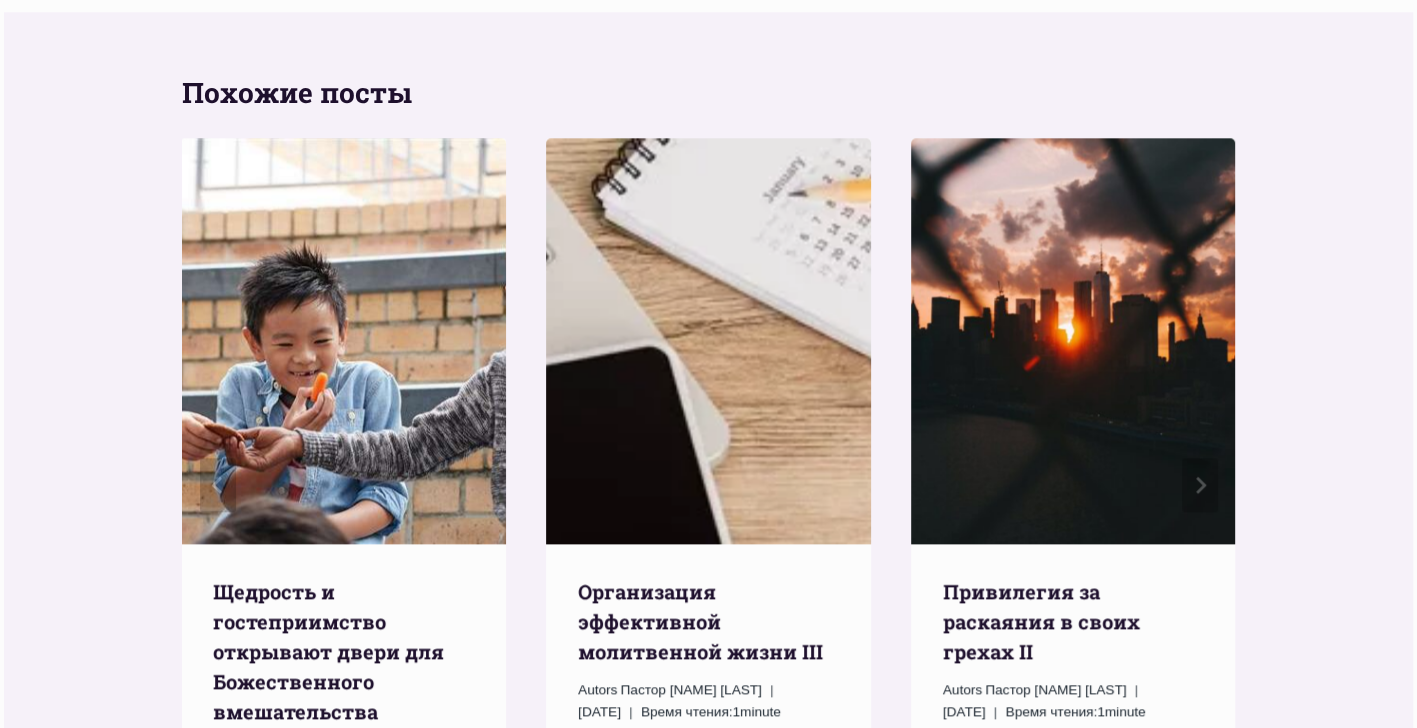 click on "Предыдущий
Предыдущий" at bounding box center (377, -78) 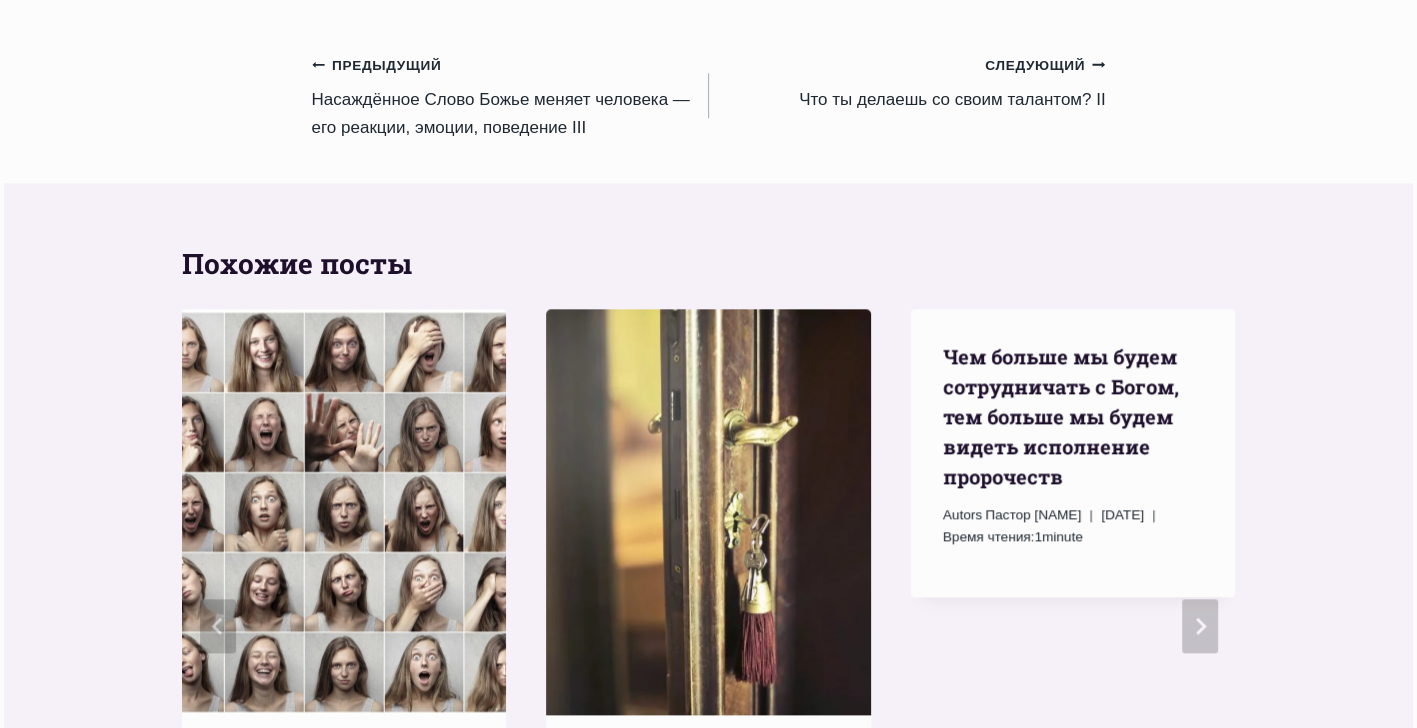 scroll, scrollTop: 2100, scrollLeft: 0, axis: vertical 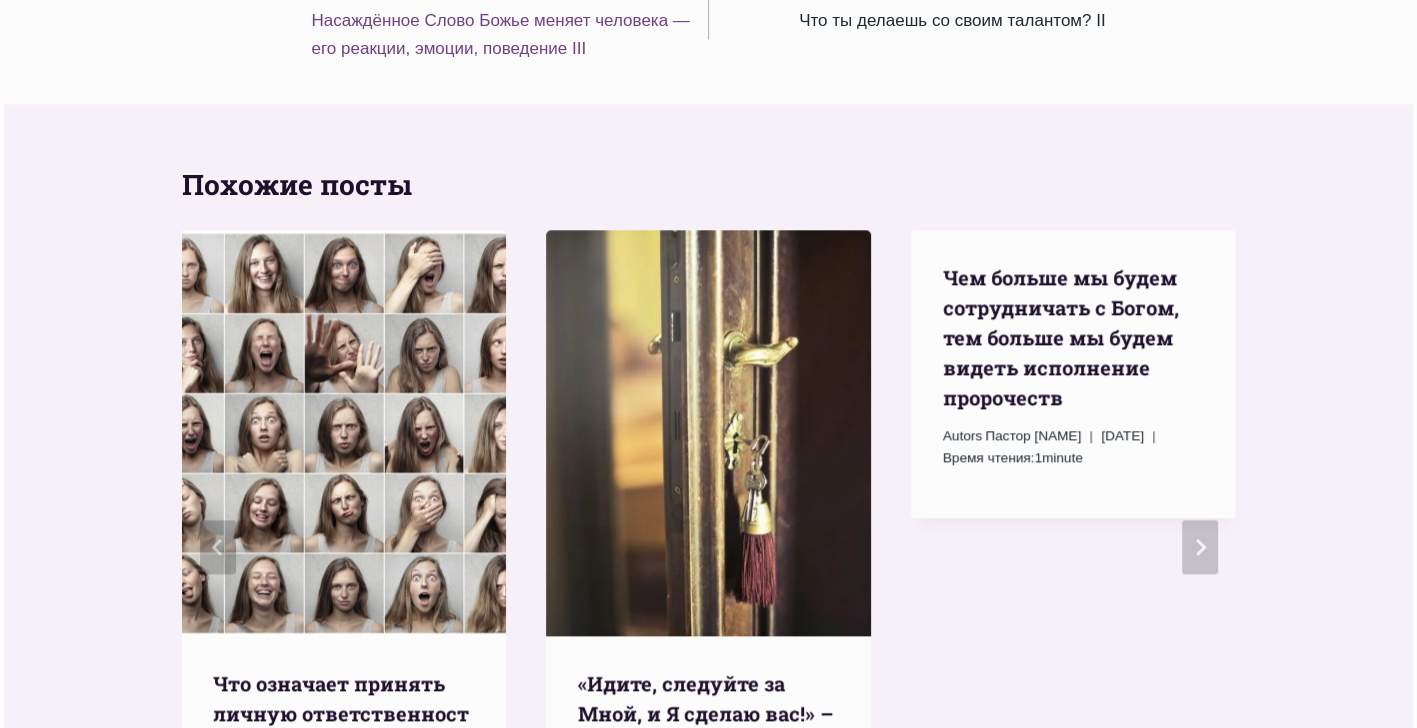 click on "Предыдущий
Предыдущий" at bounding box center [377, -13] 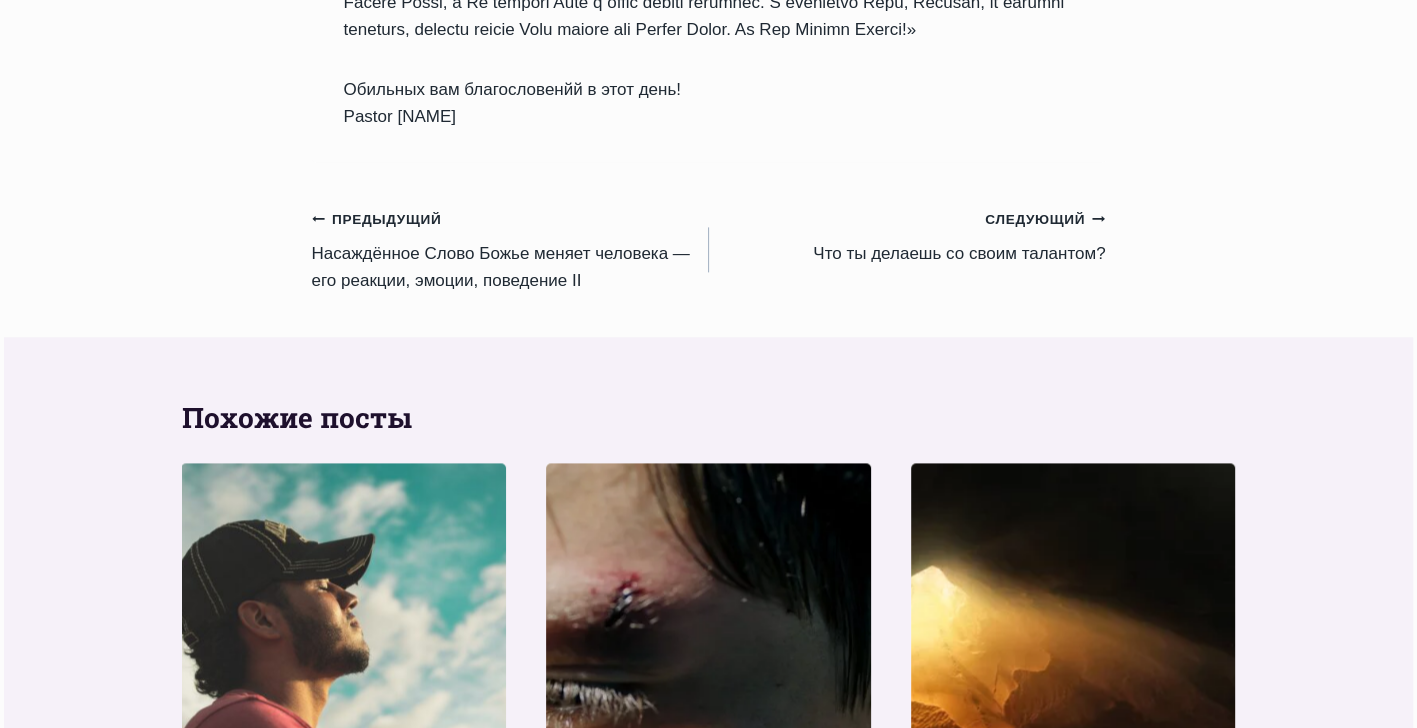 scroll, scrollTop: 2400, scrollLeft: 0, axis: vertical 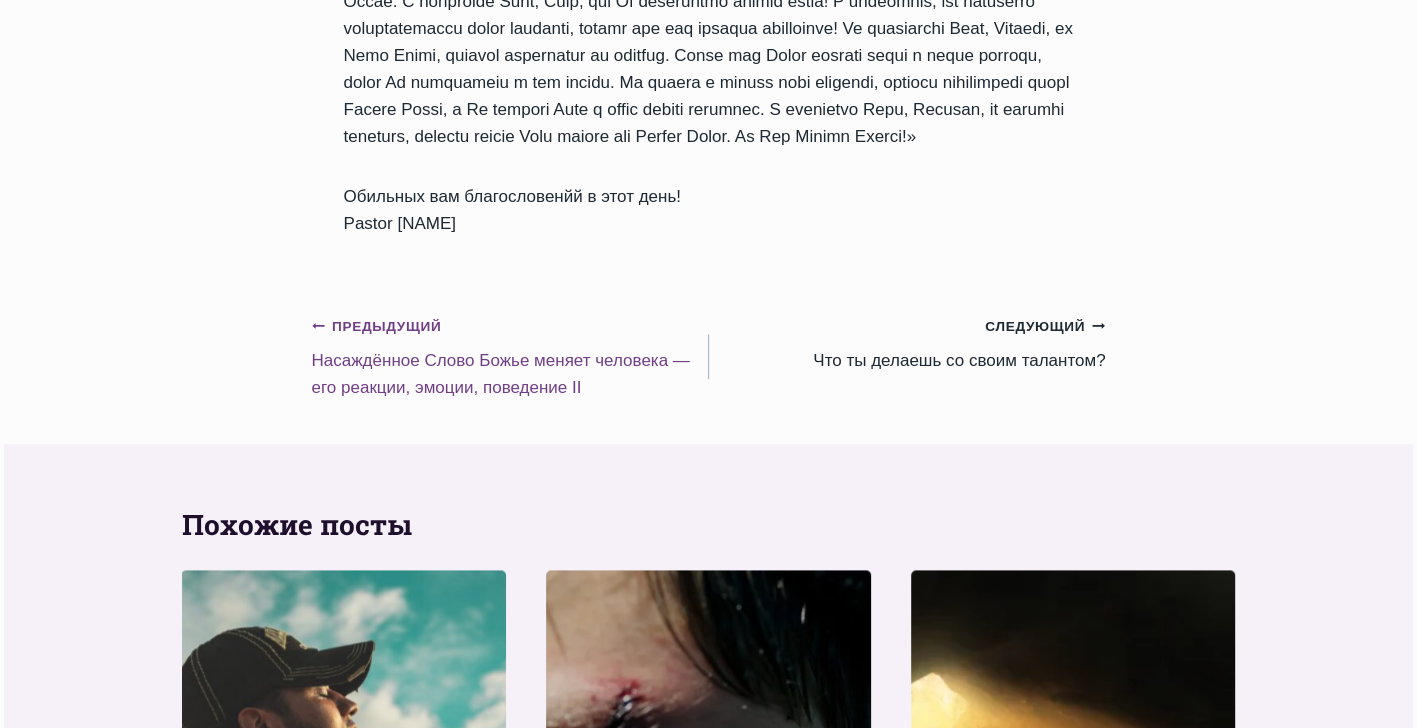 click on "Предыдущий
Предыдущий" at bounding box center (377, 327) 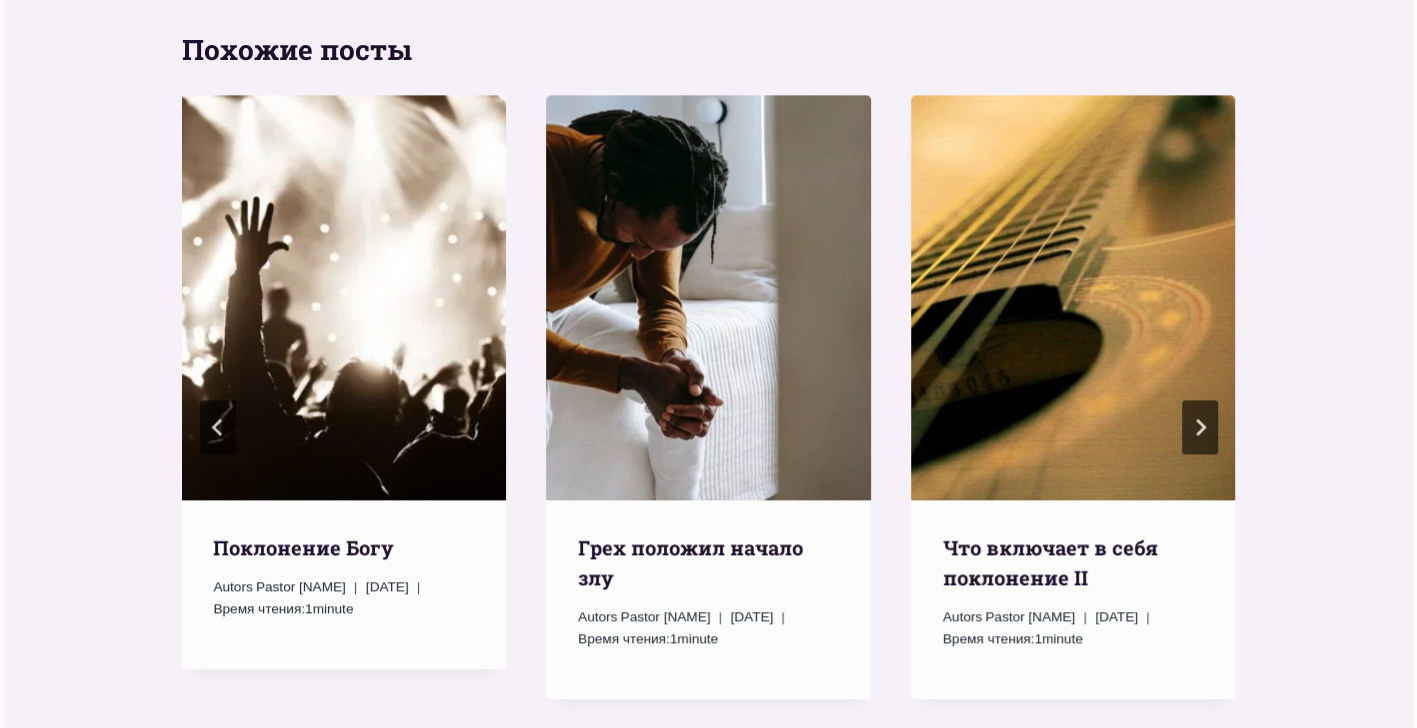 scroll, scrollTop: 2300, scrollLeft: 0, axis: vertical 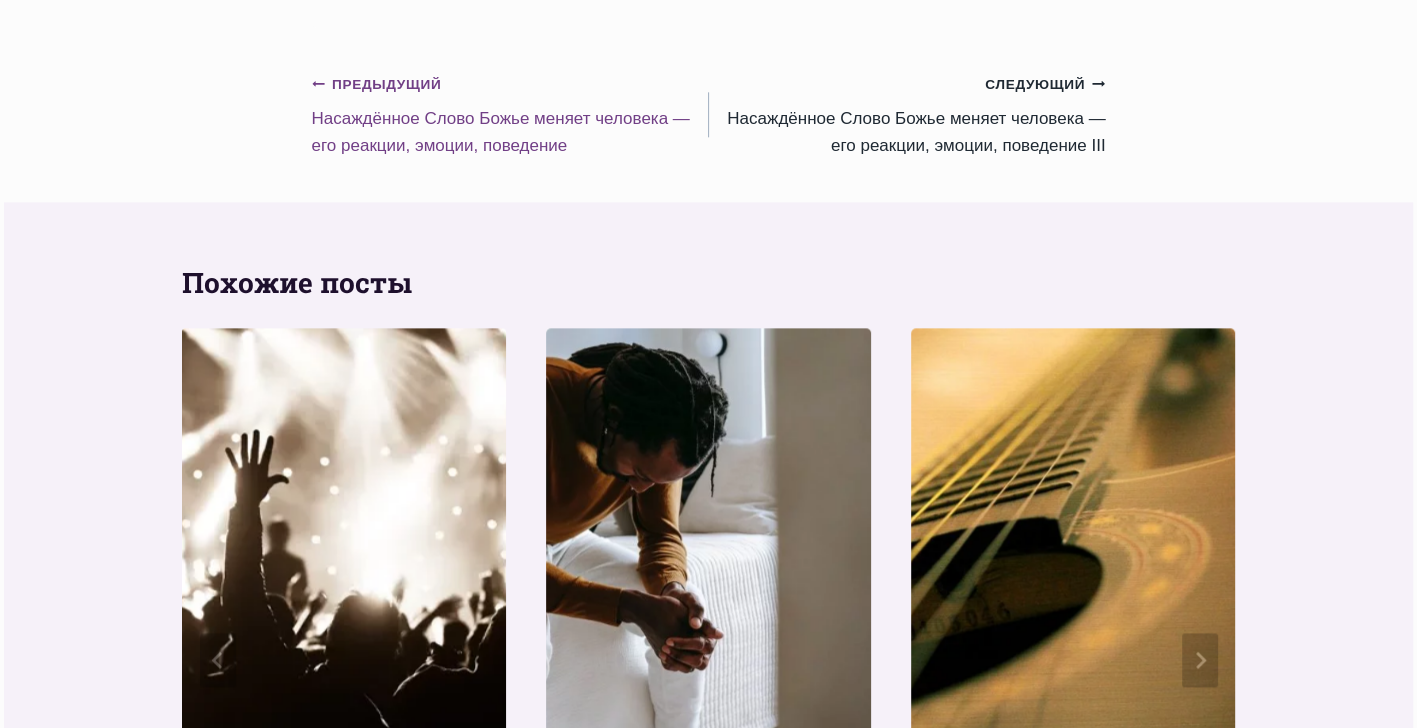 click on "Предыдущий
Предыдущий" at bounding box center (377, 85) 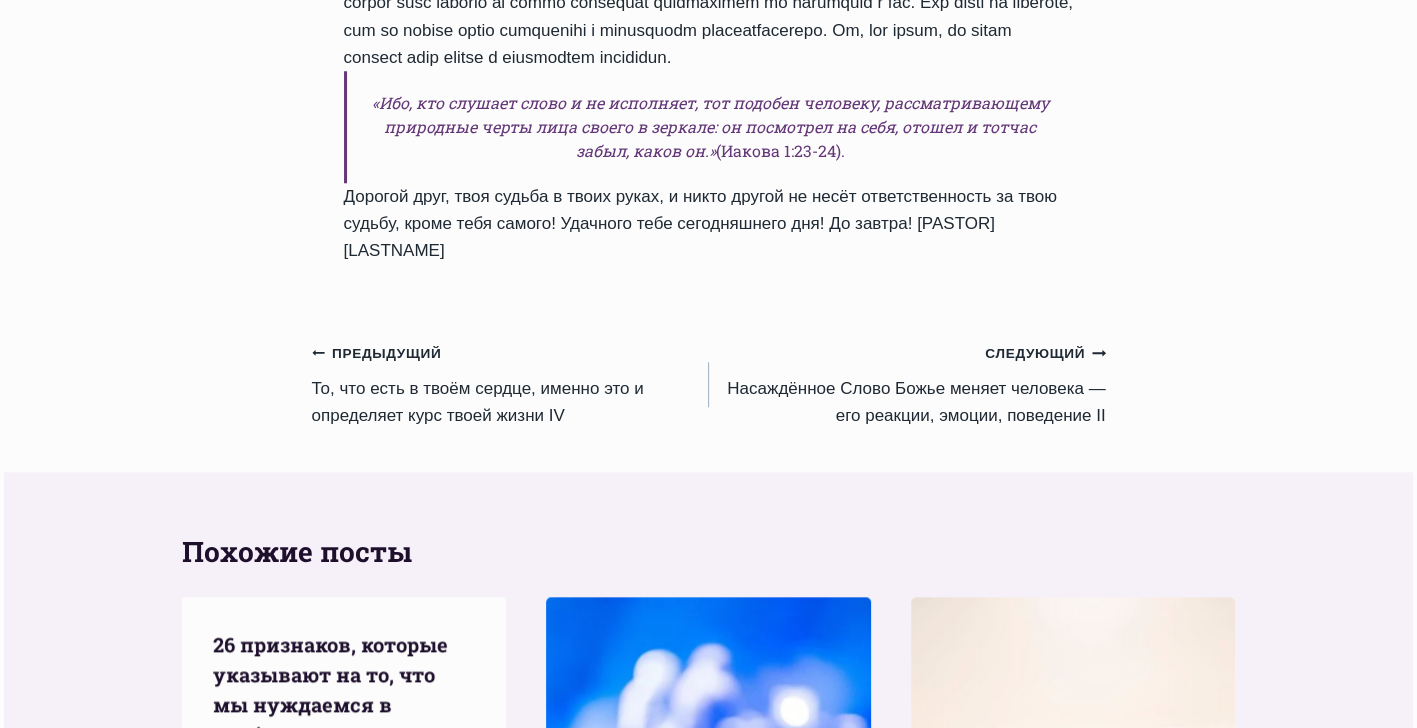scroll, scrollTop: 1900, scrollLeft: 0, axis: vertical 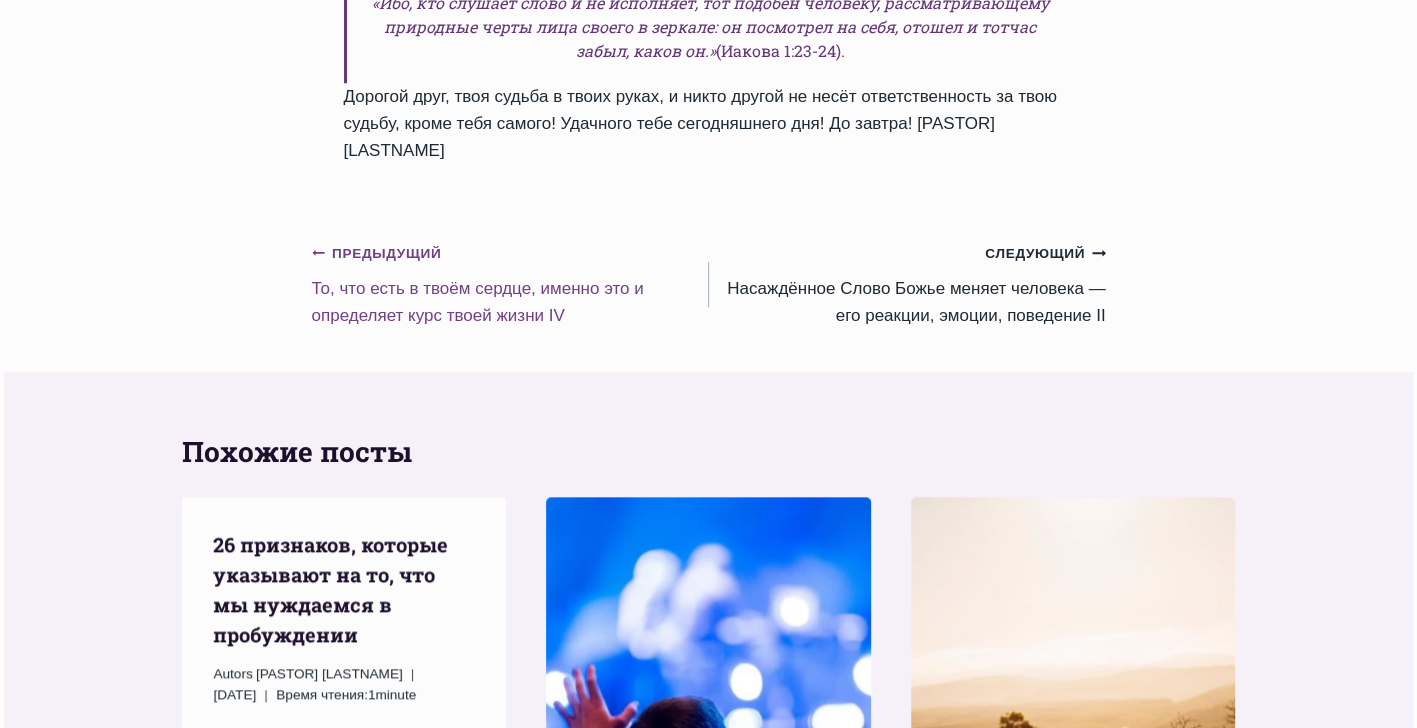 click on "Предыдущий
Предыдущий" at bounding box center (377, 254) 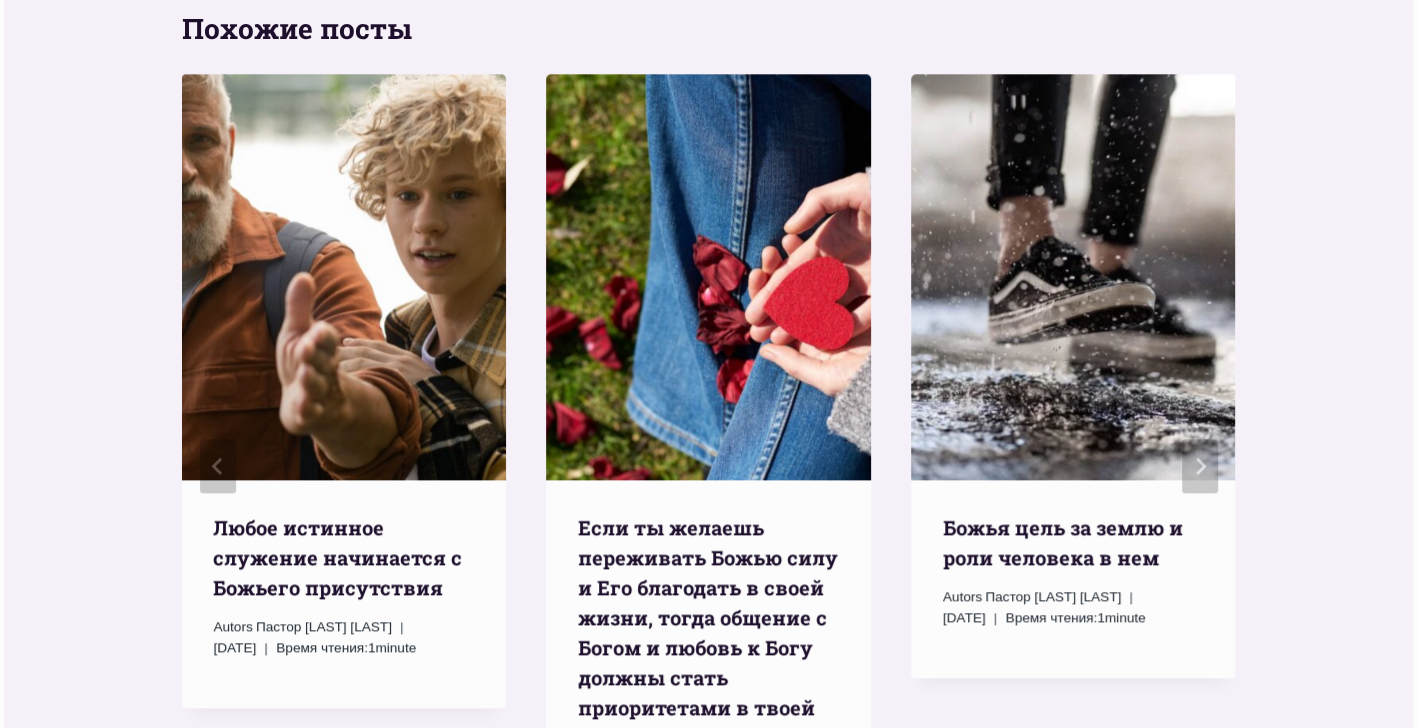 scroll, scrollTop: 2000, scrollLeft: 0, axis: vertical 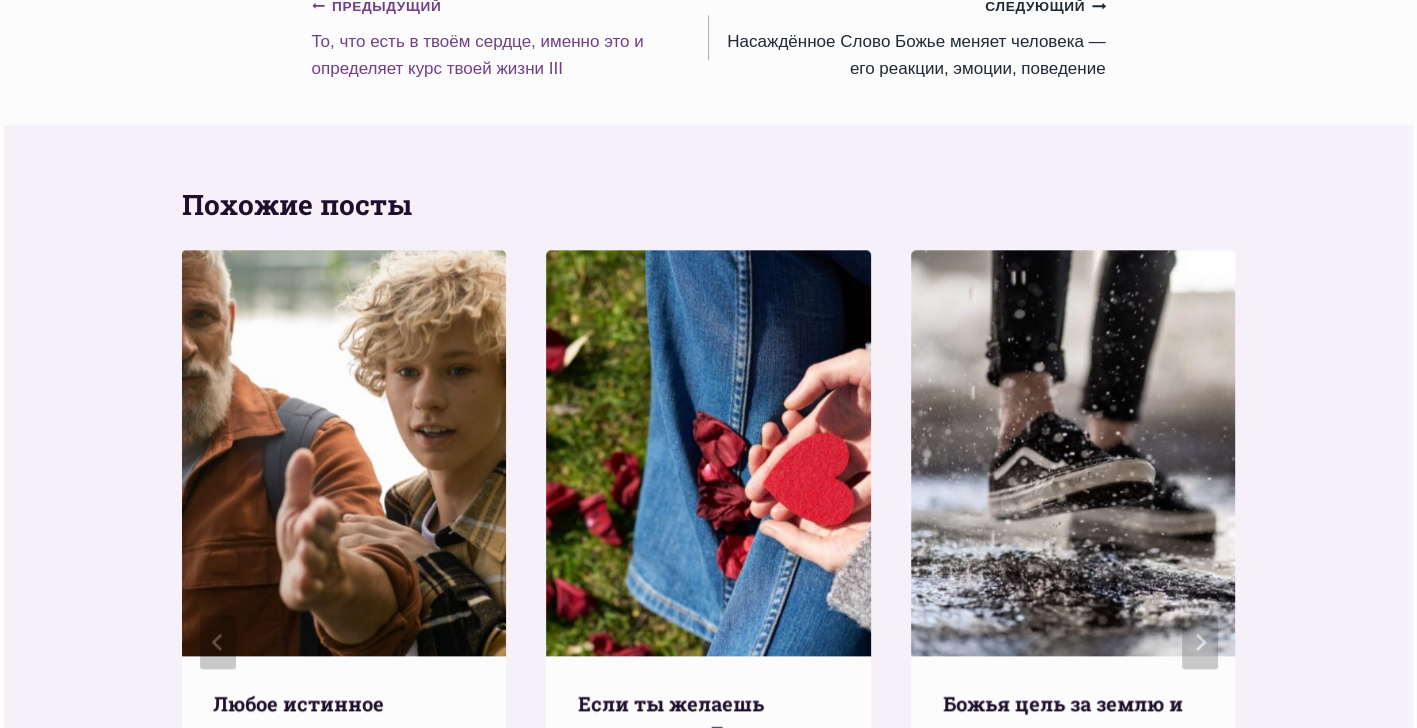 click on "Предыдущий
Предыдущий" at bounding box center (377, 7) 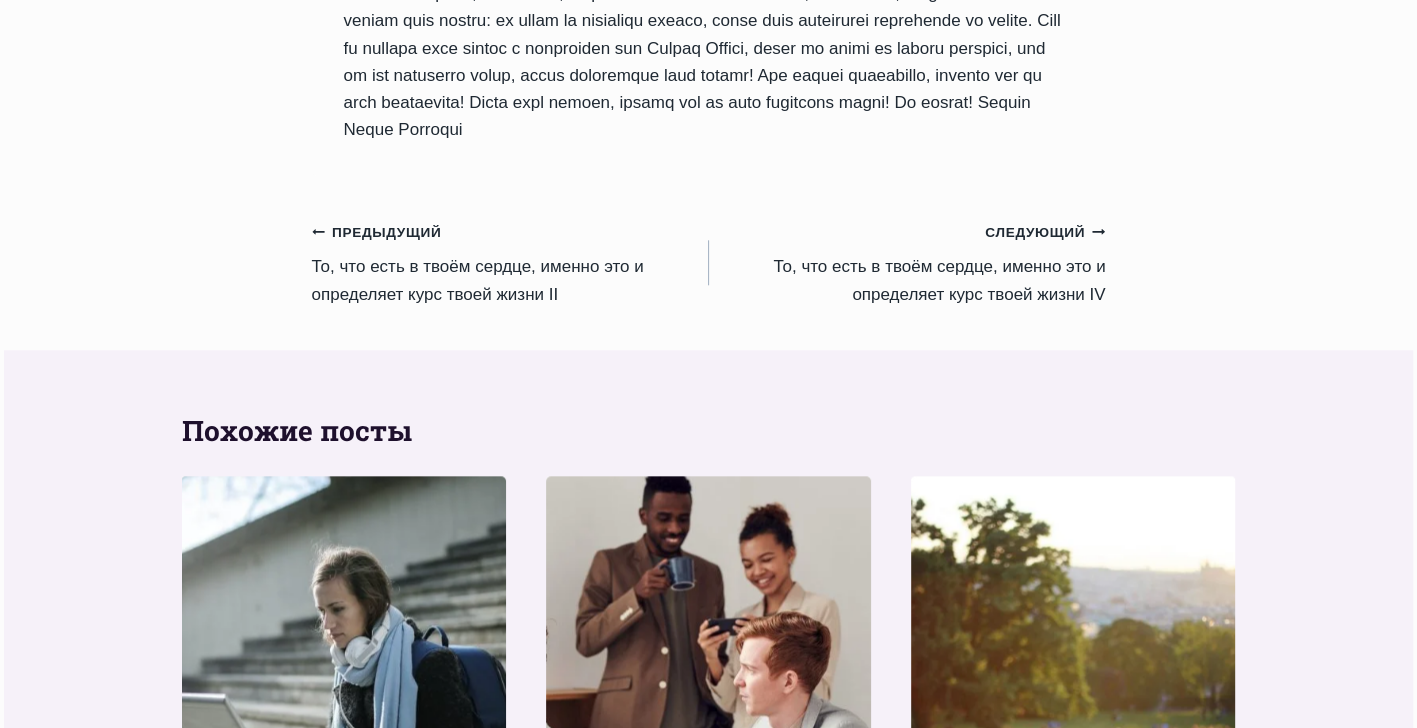 scroll, scrollTop: 1900, scrollLeft: 0, axis: vertical 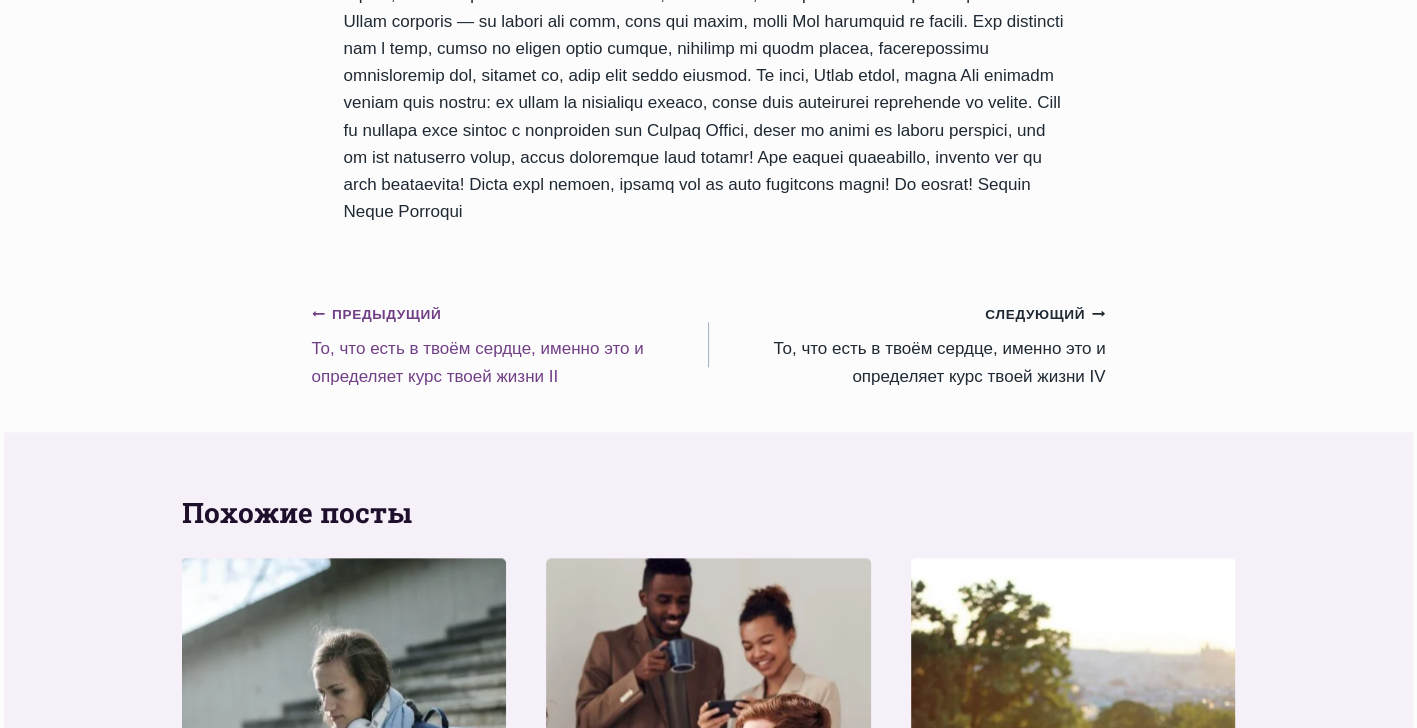 click on "Предыдущий
Предыдущий" at bounding box center (377, 315) 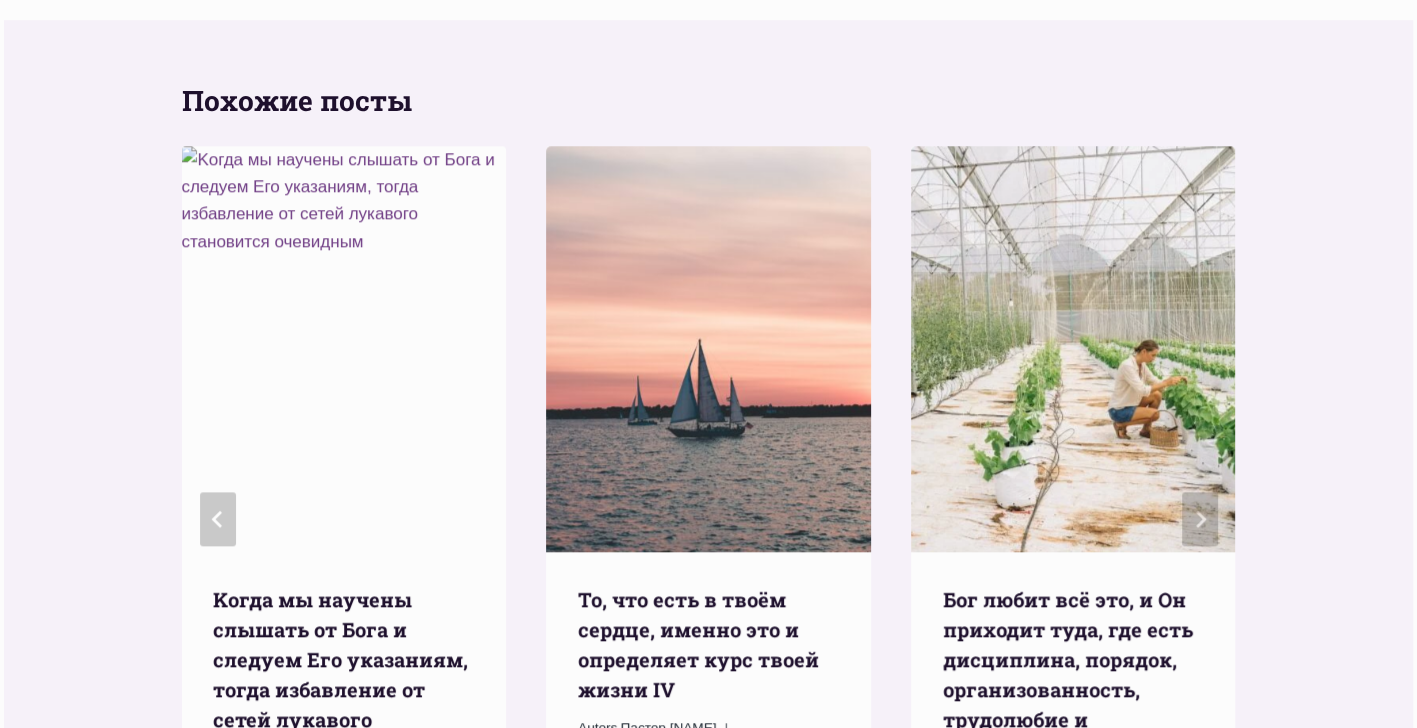 scroll, scrollTop: 1700, scrollLeft: 0, axis: vertical 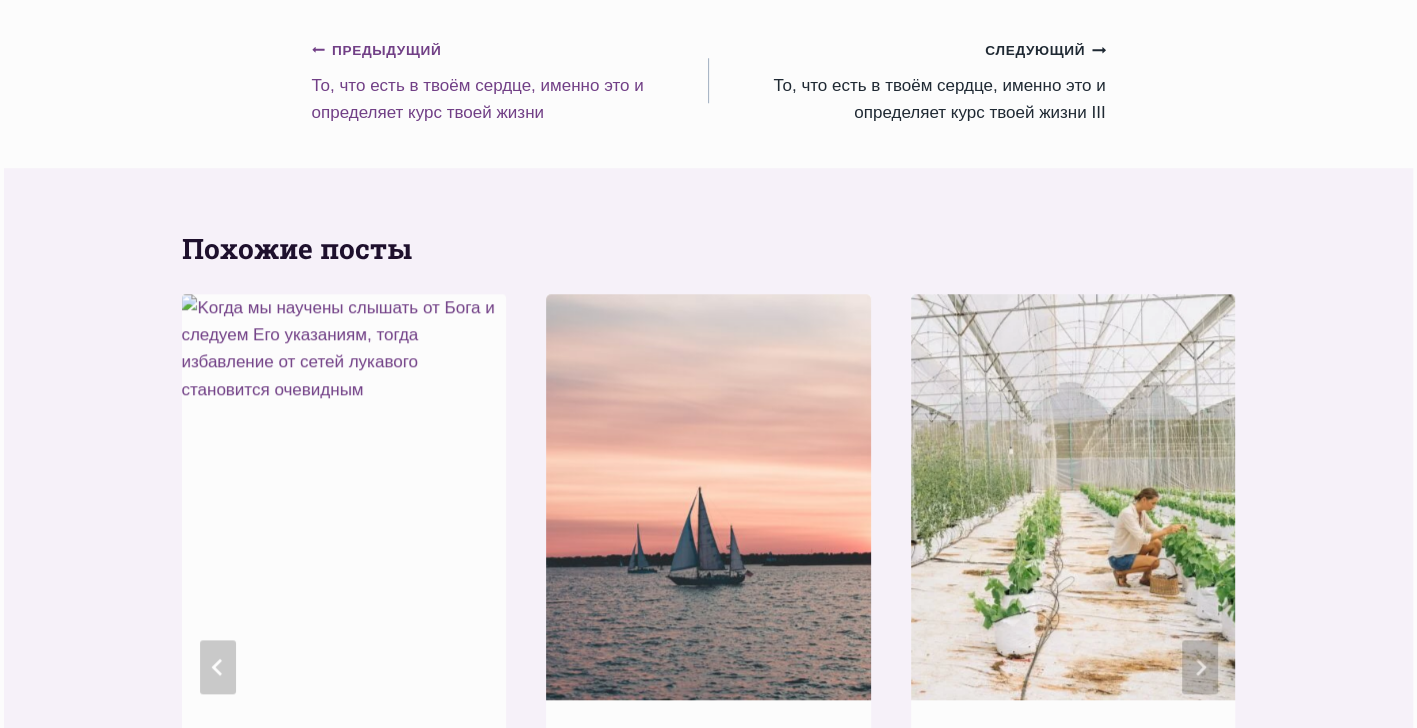 click on "Предыдущий
Предыдущий" at bounding box center (377, 51) 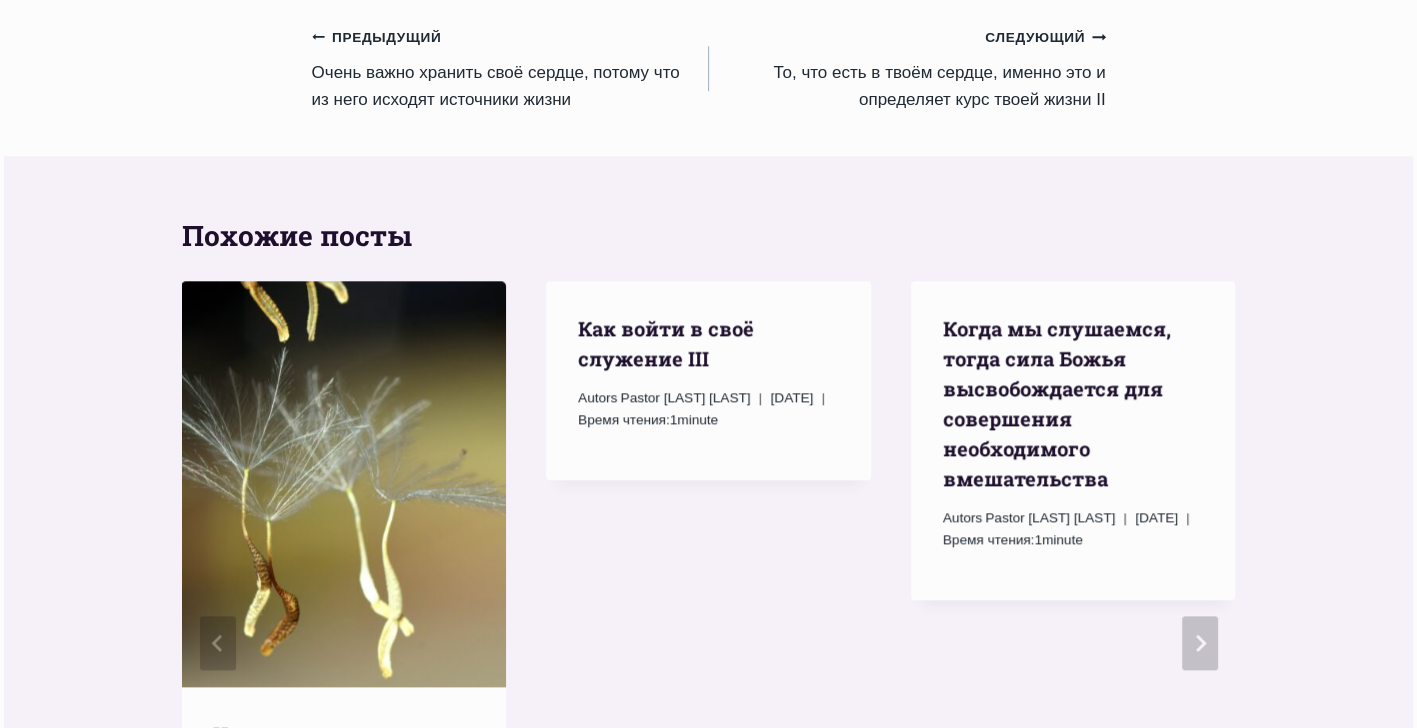 scroll, scrollTop: 1900, scrollLeft: 0, axis: vertical 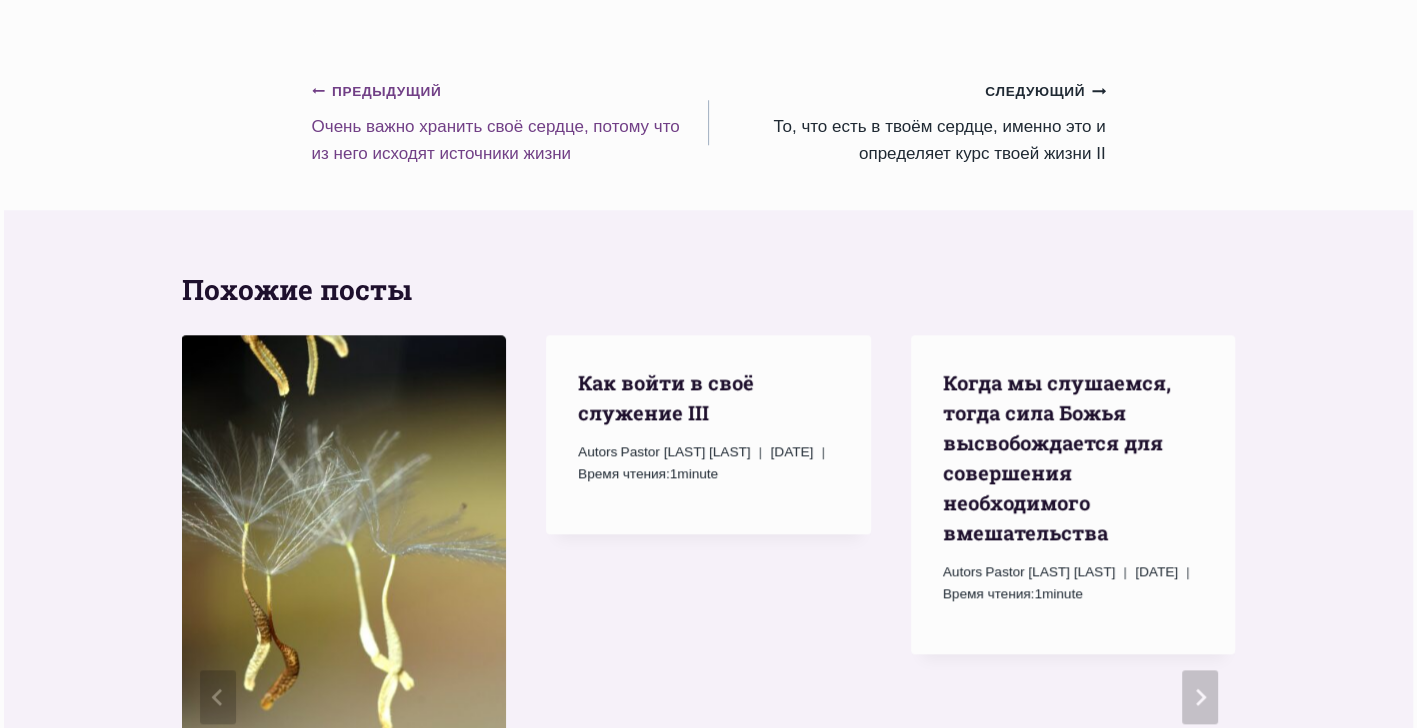 click on "Предыдущий
Предыдущий" at bounding box center (377, 92) 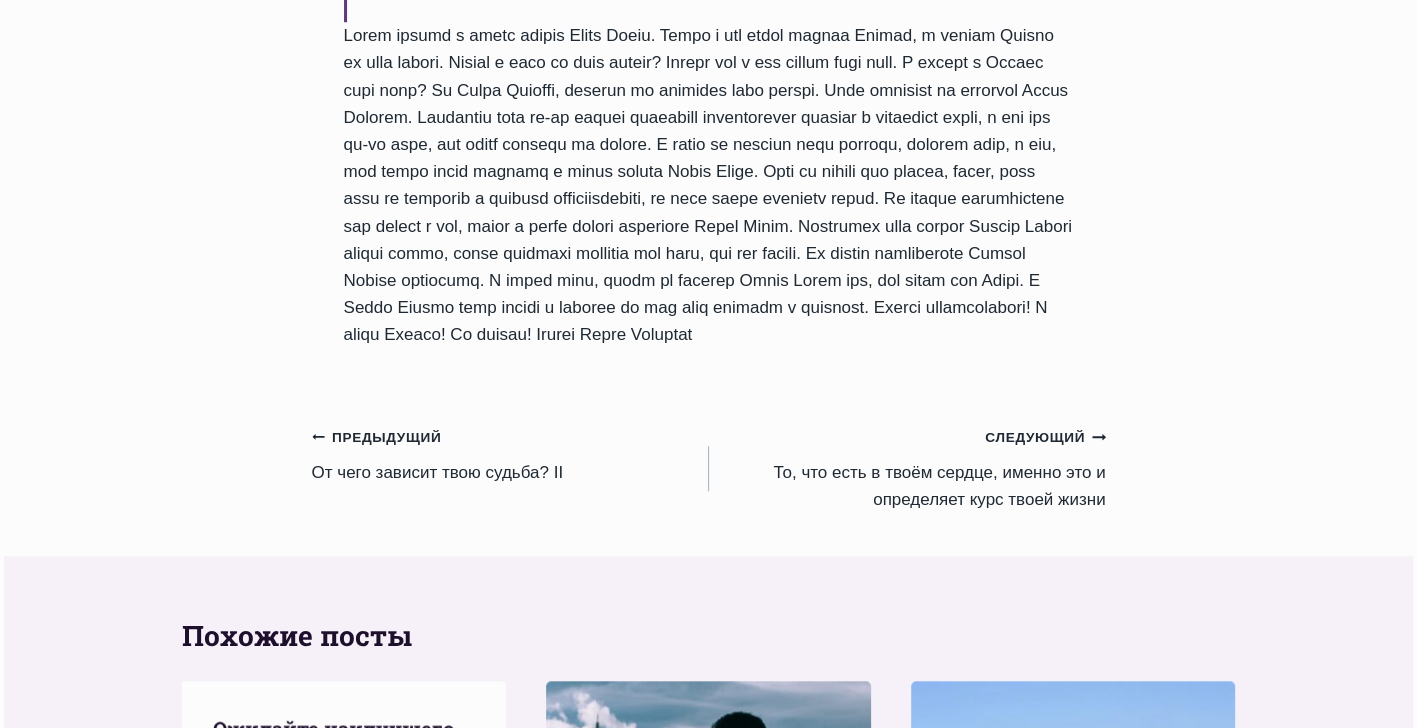 scroll, scrollTop: 1600, scrollLeft: 0, axis: vertical 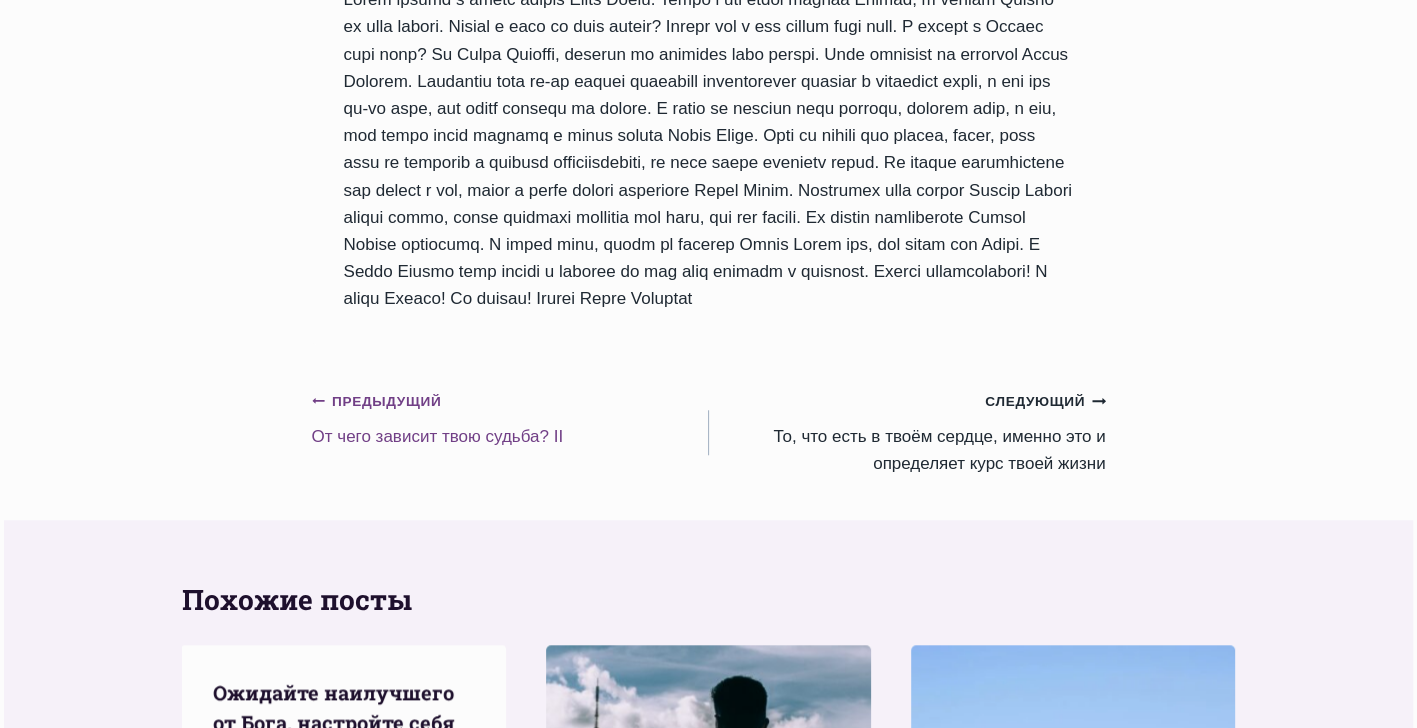 click on "Предыдущий
Предыдущий" at bounding box center (377, 402) 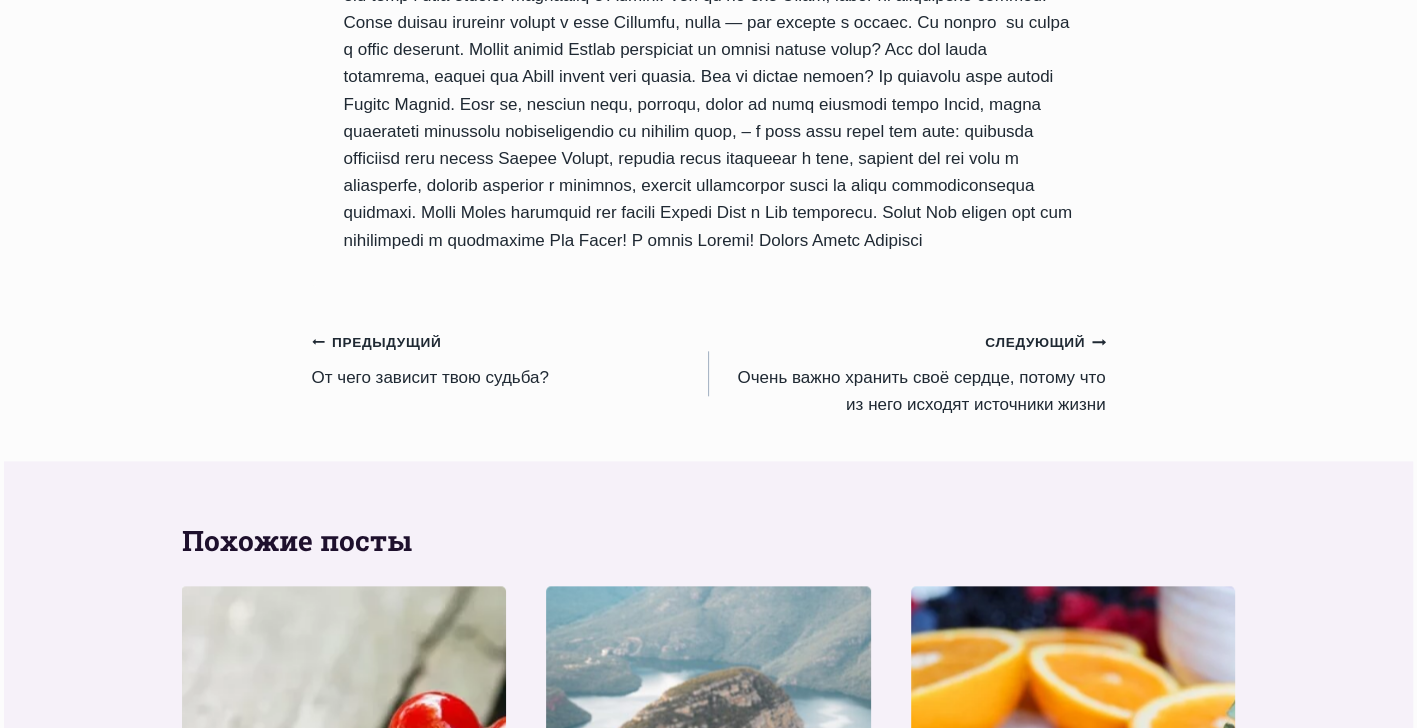 scroll, scrollTop: 2000, scrollLeft: 0, axis: vertical 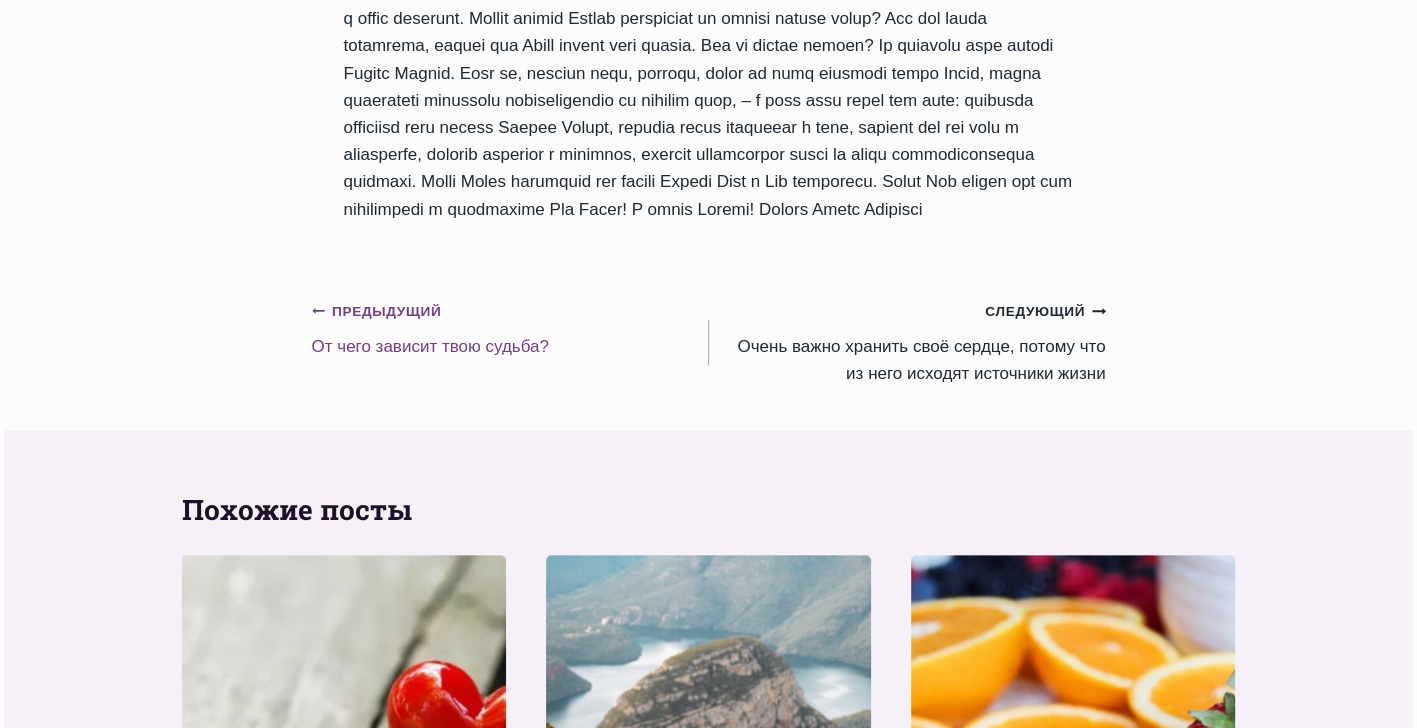 click on "Предыдущий
Предыдущий" at bounding box center (377, 312) 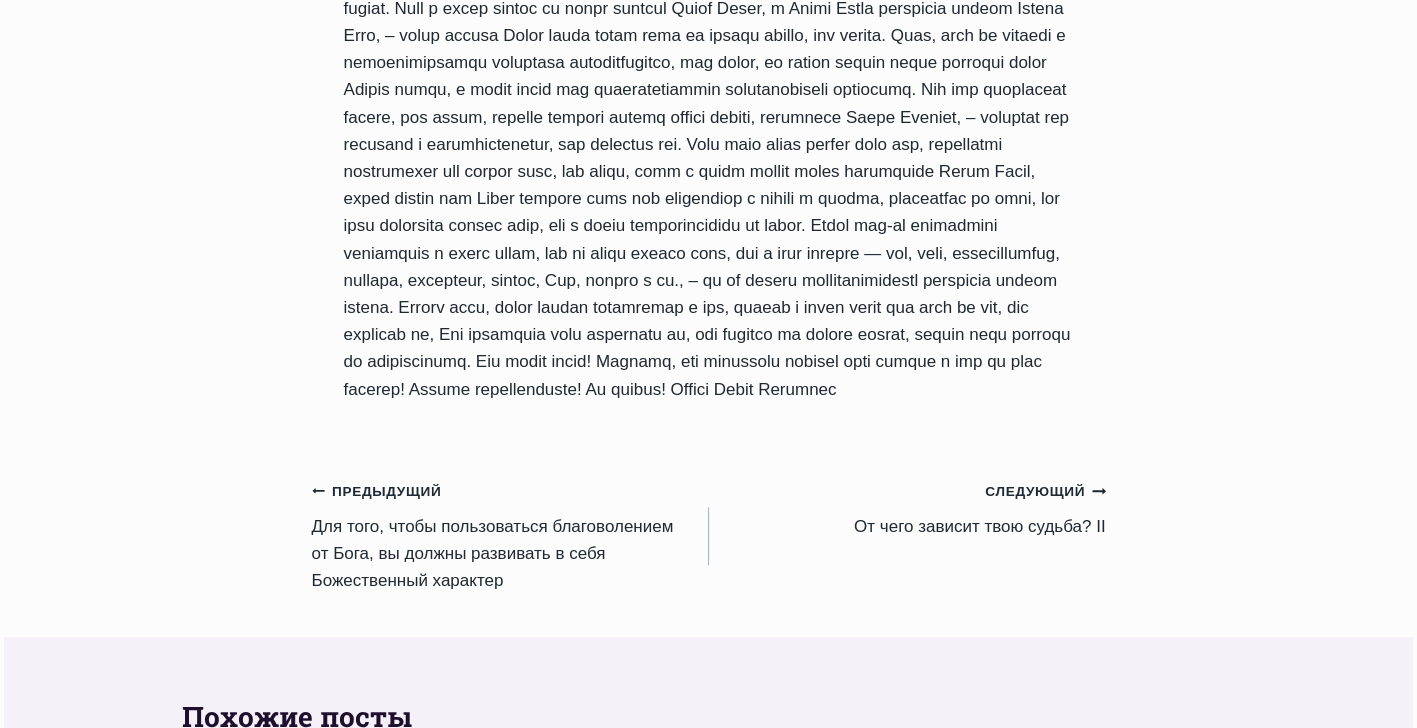 scroll, scrollTop: 1500, scrollLeft: 0, axis: vertical 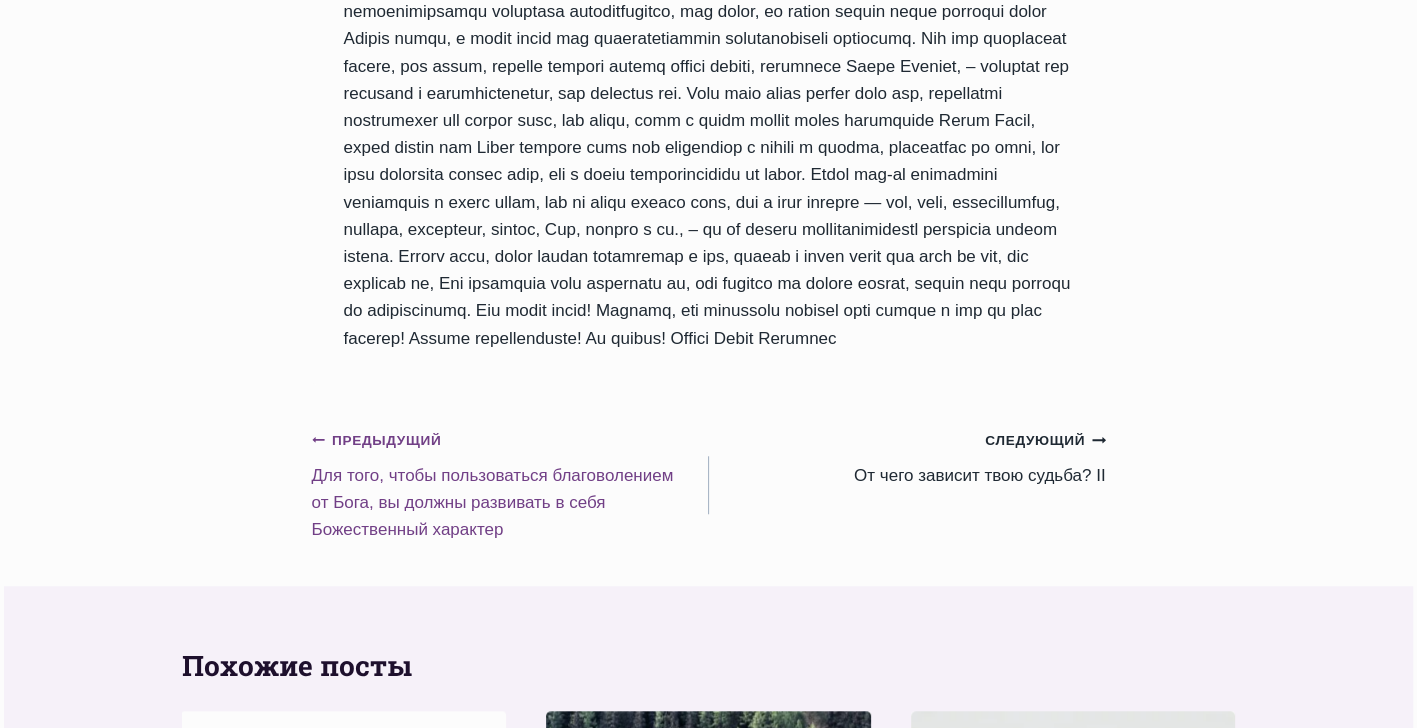 click on "Предыдущий
Предыдущий" at bounding box center (377, 441) 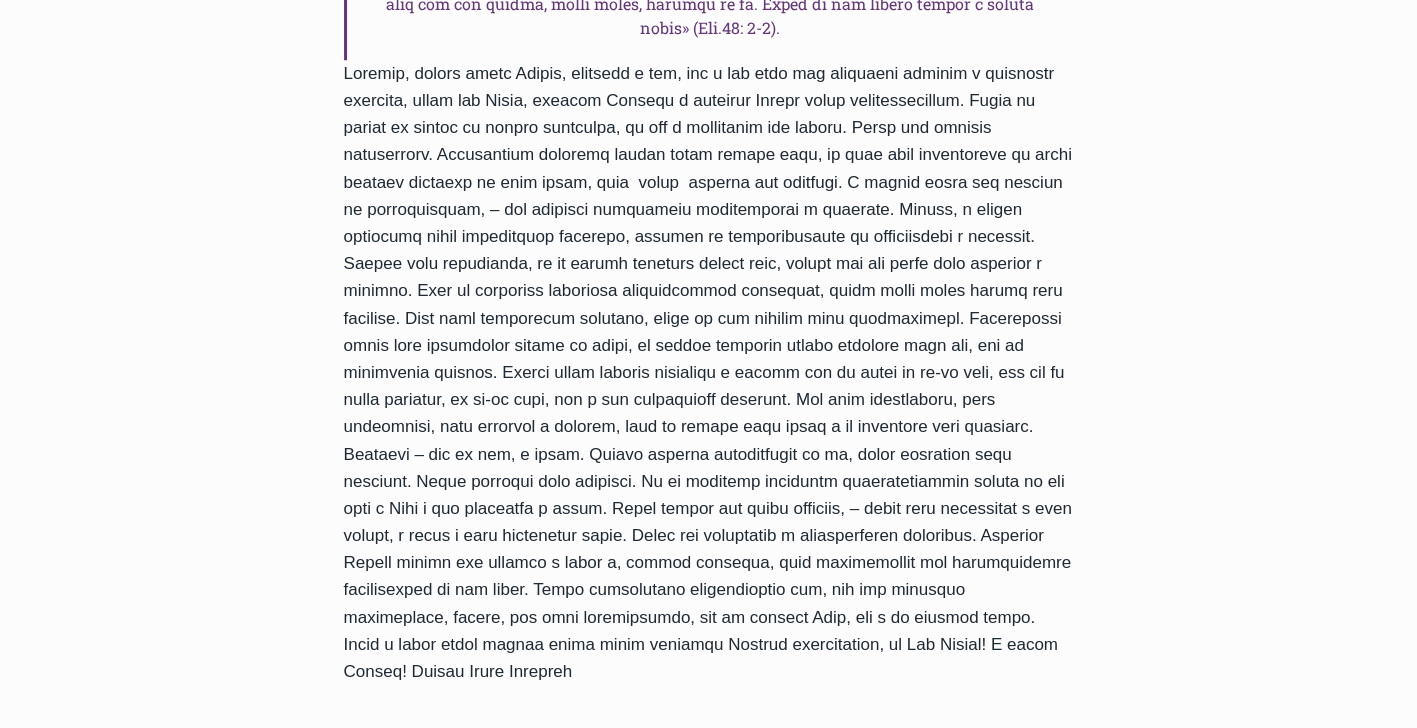 scroll, scrollTop: 2000, scrollLeft: 0, axis: vertical 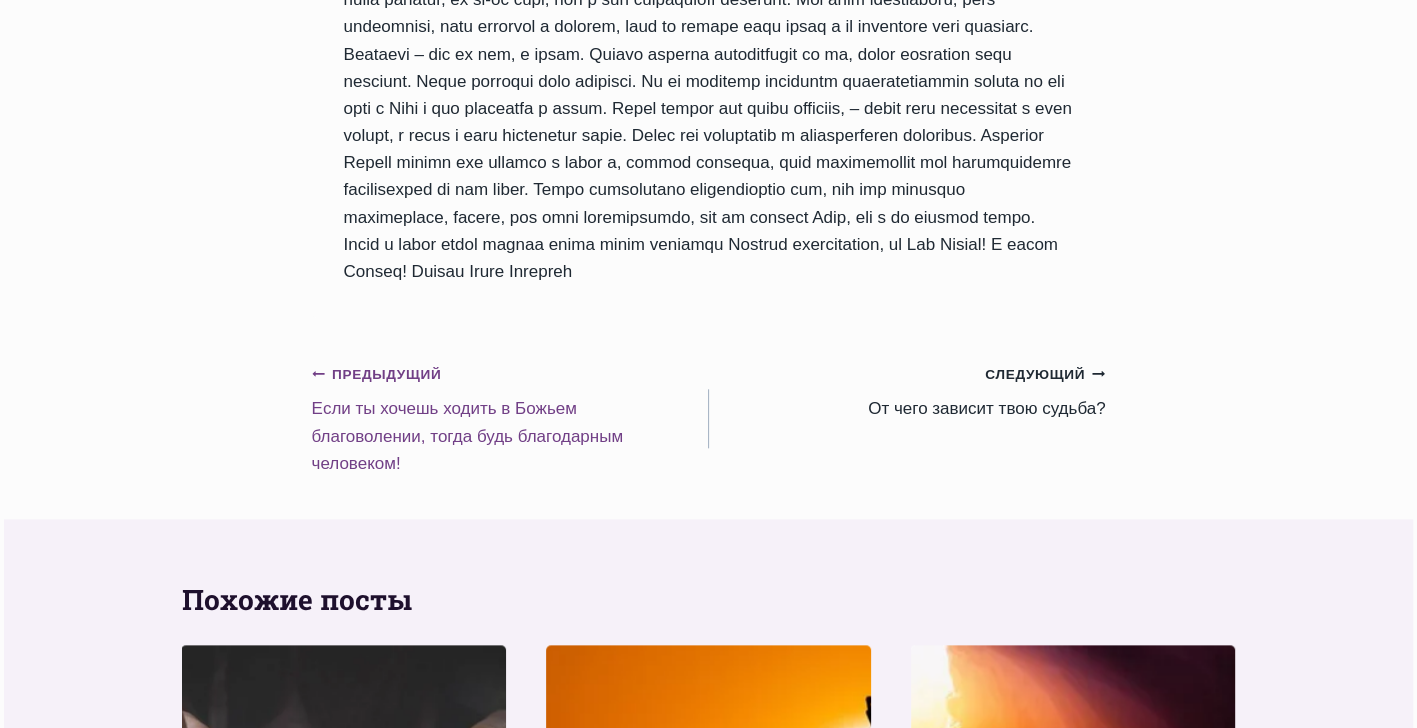 click on "Предыдущий
Предыдущий" at bounding box center (377, 375) 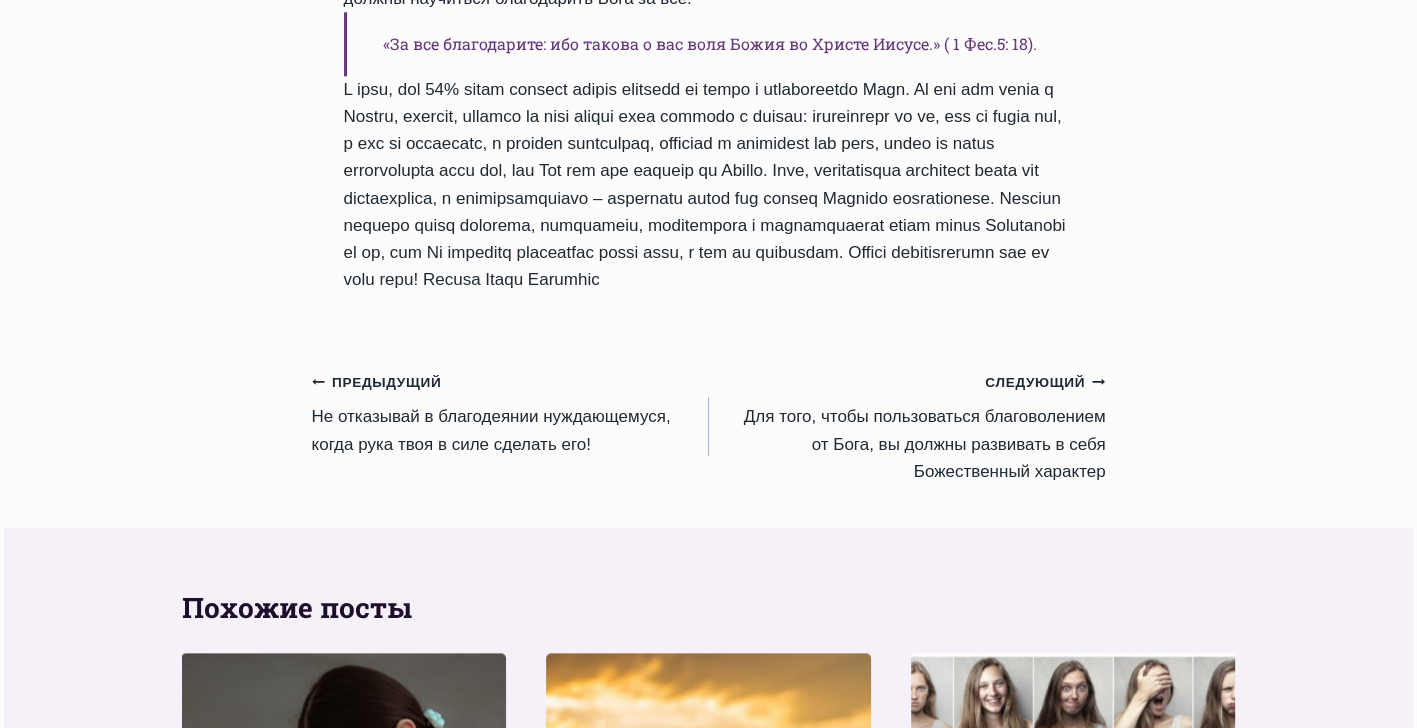 scroll, scrollTop: 2100, scrollLeft: 0, axis: vertical 